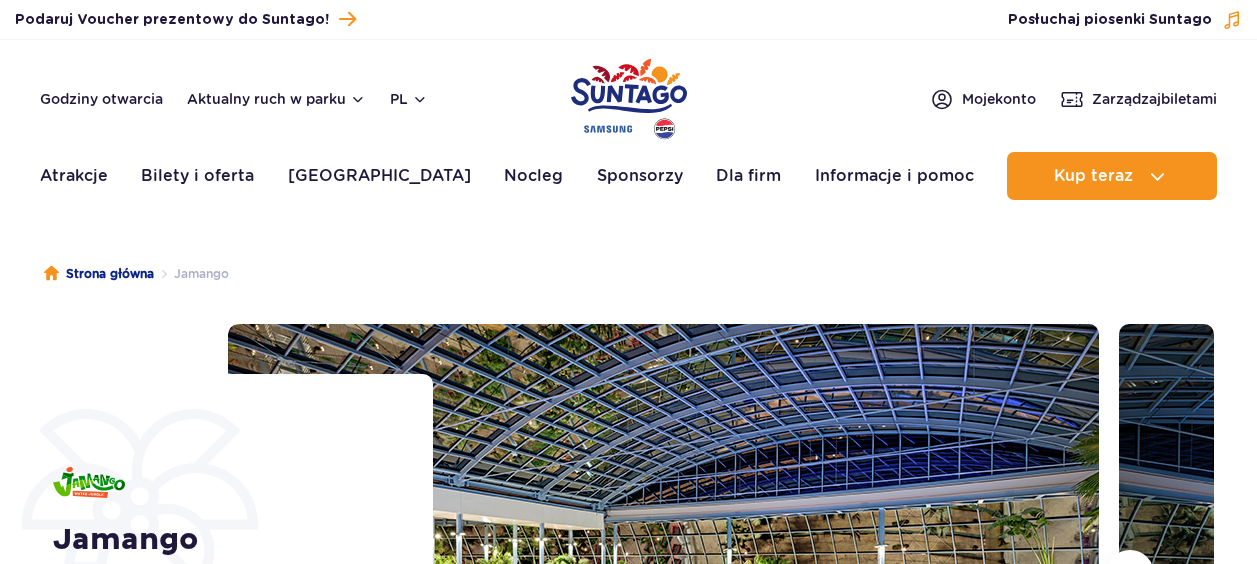 scroll, scrollTop: 0, scrollLeft: 0, axis: both 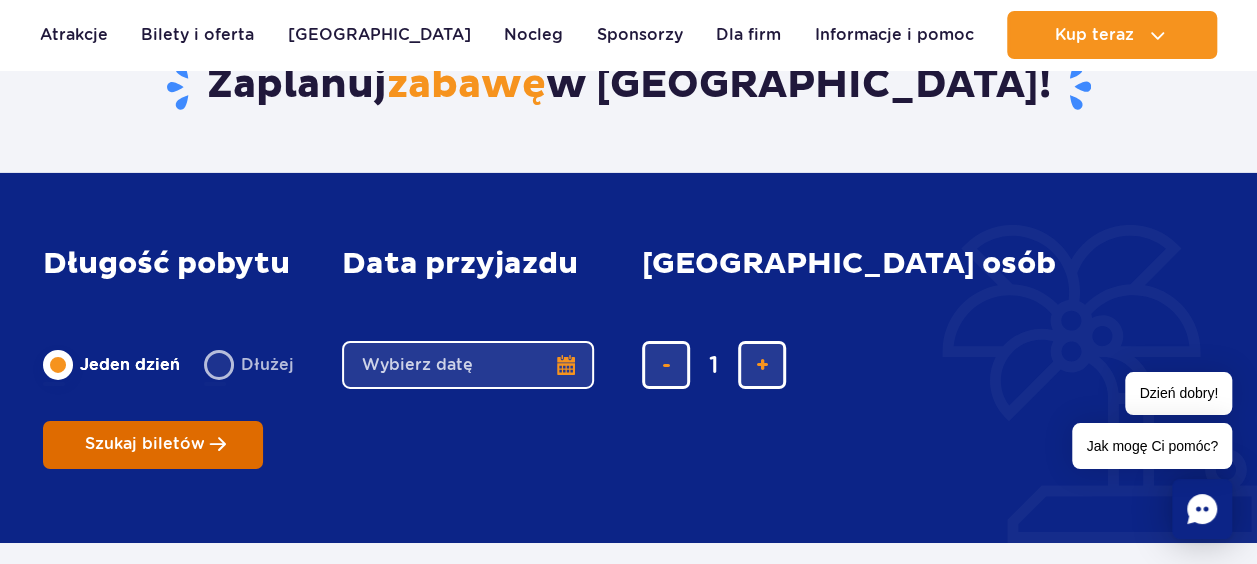 click on "Szukaj biletów" at bounding box center (153, 445) 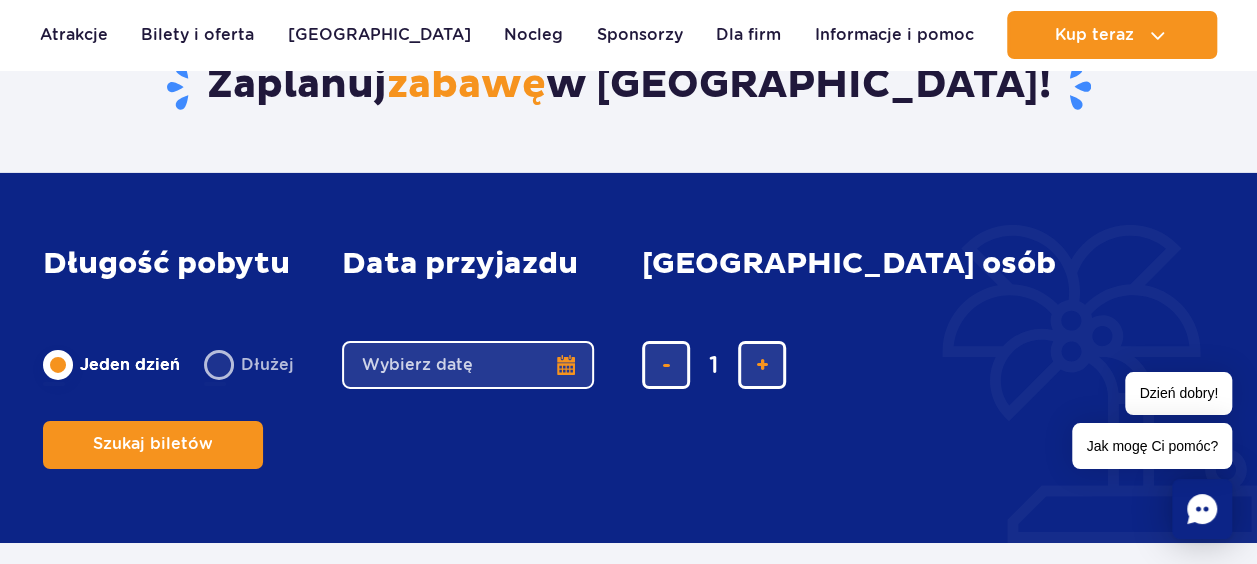 click on "Date from" at bounding box center (468, 365) 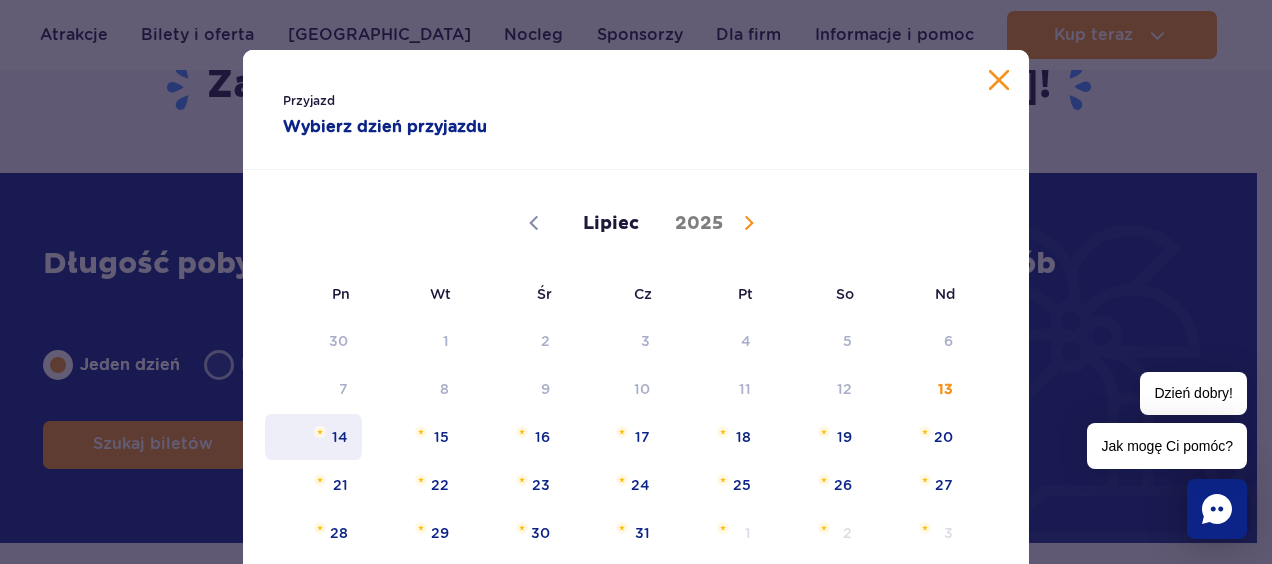 click on "14" at bounding box center [313, 437] 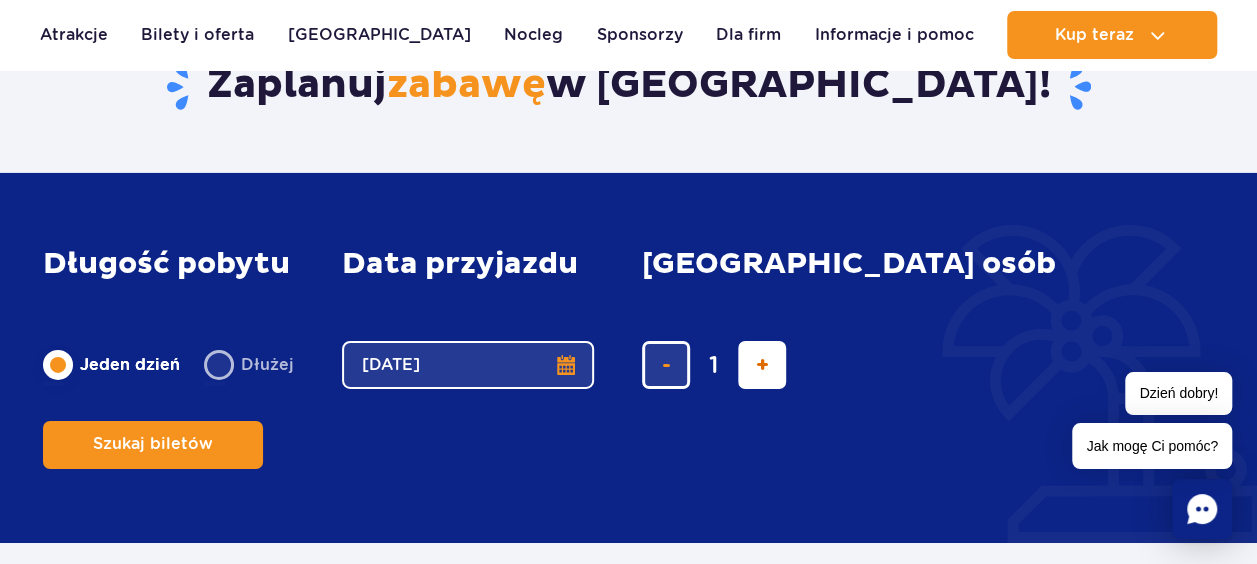 click at bounding box center (762, 365) 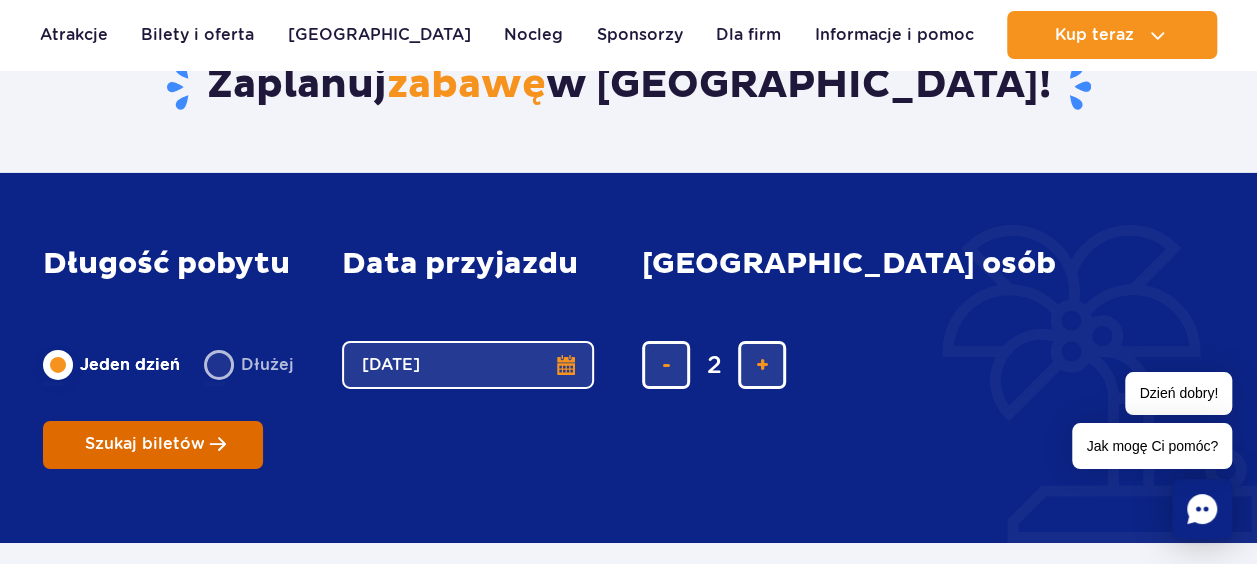 click on "Szukaj biletów" at bounding box center (145, 444) 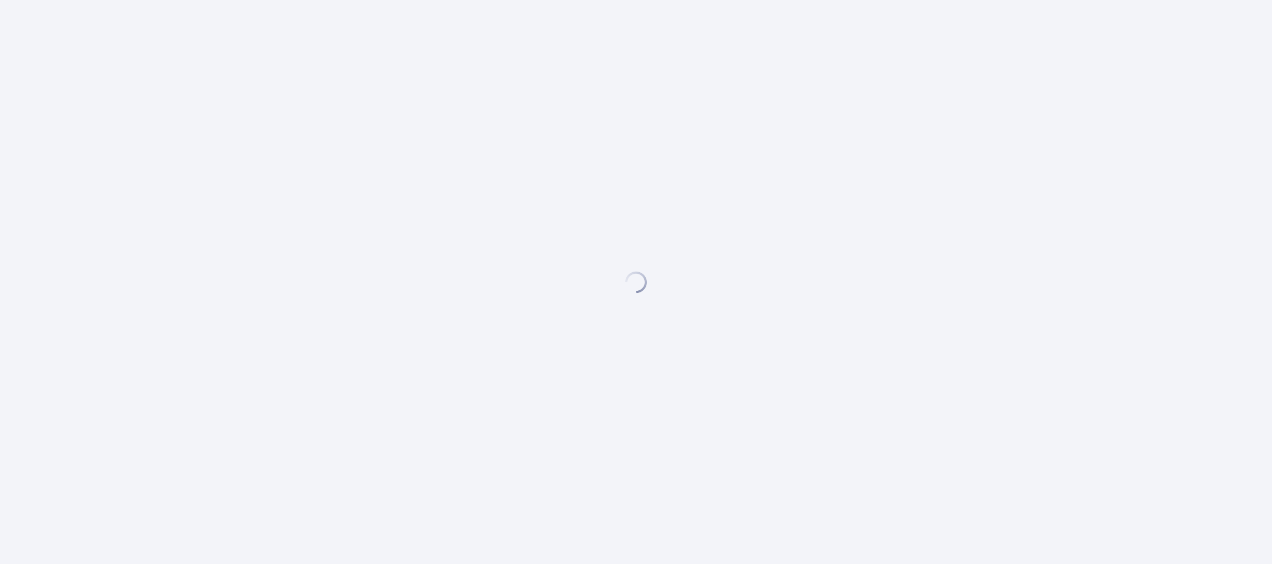 scroll, scrollTop: 0, scrollLeft: 0, axis: both 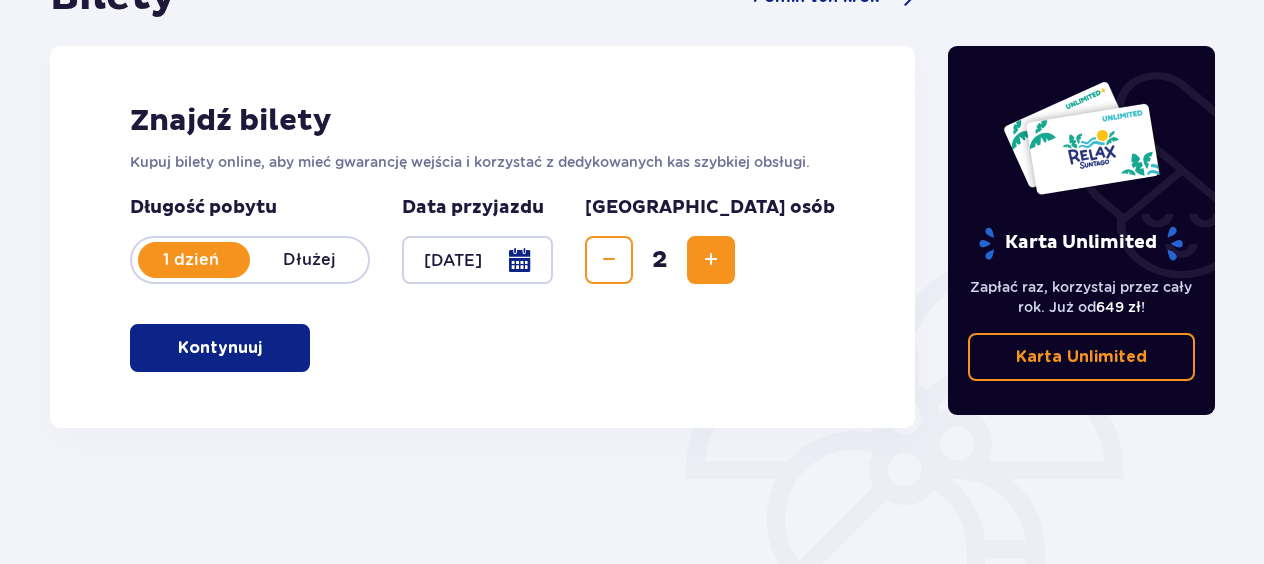 click on "Kontynuuj" at bounding box center (220, 348) 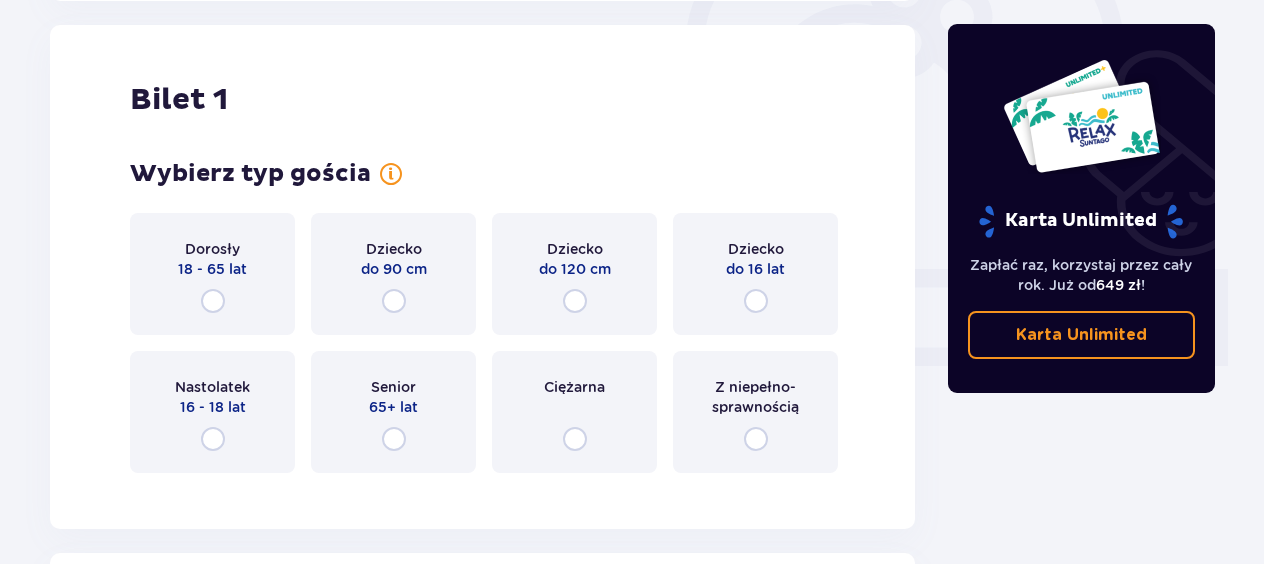 scroll, scrollTop: 668, scrollLeft: 0, axis: vertical 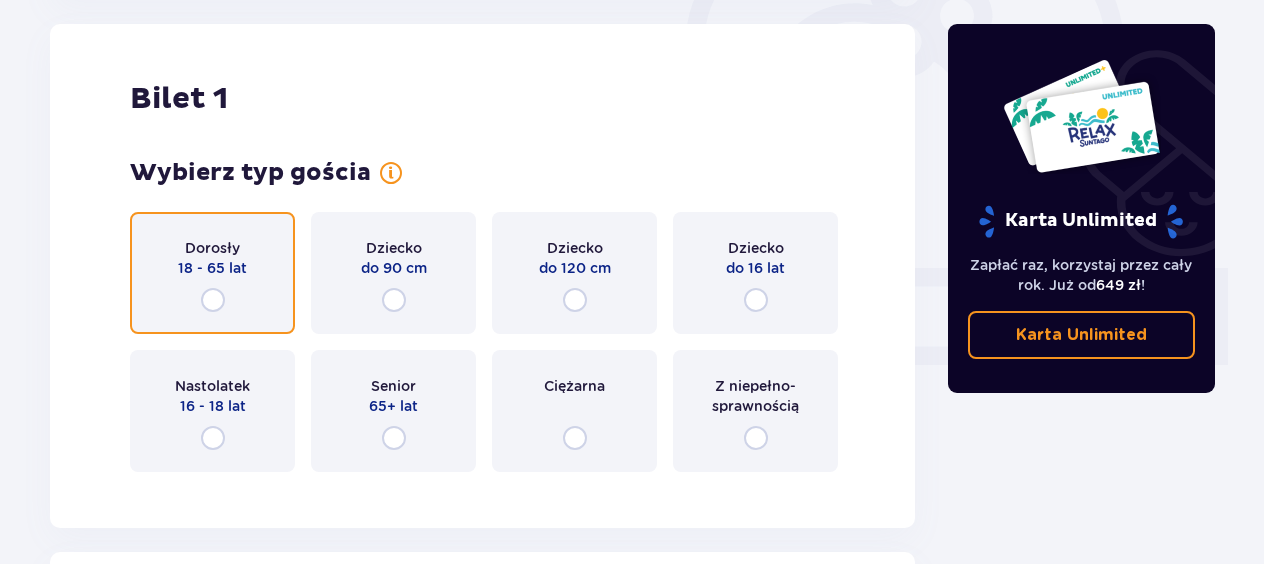 click at bounding box center (213, 300) 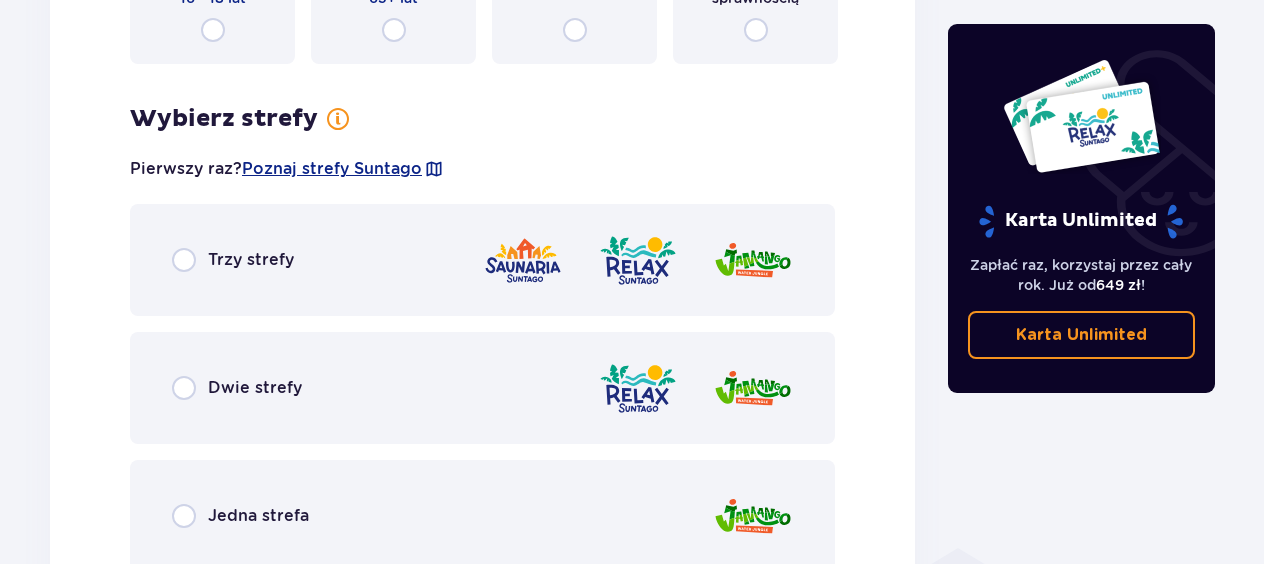 scroll, scrollTop: 1116, scrollLeft: 0, axis: vertical 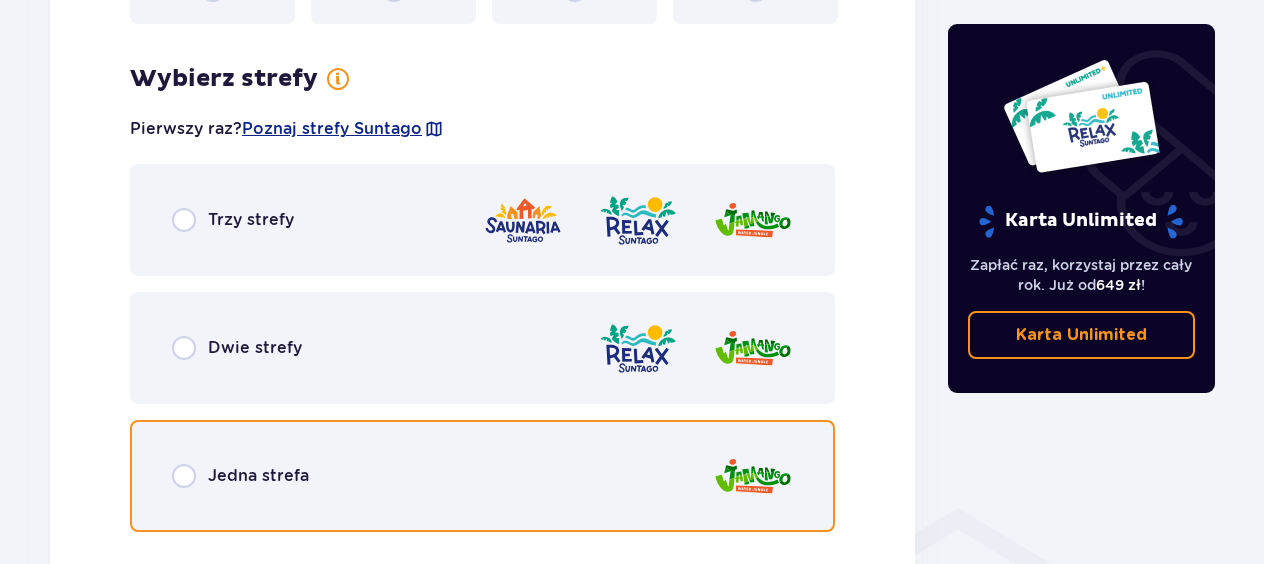 click at bounding box center (184, 476) 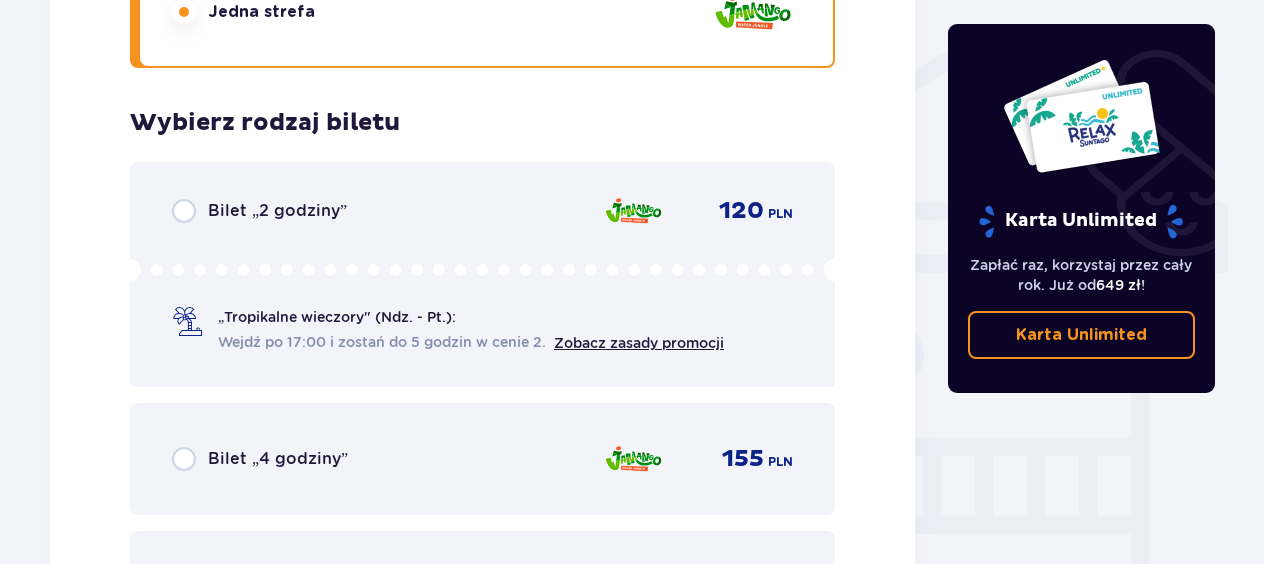 scroll, scrollTop: 1664, scrollLeft: 0, axis: vertical 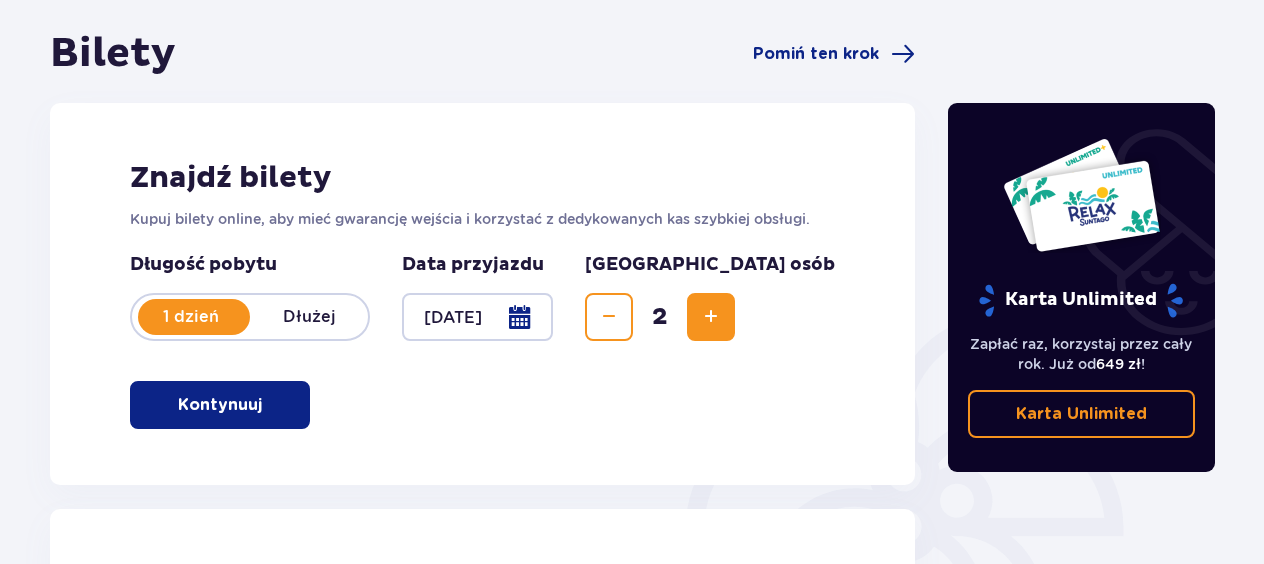 click on "Bilety Pomiń ten krok Znajdź bilety Kupuj bilety online, aby mieć gwarancję wejścia i korzystać z dedykowanych kas szybkiej obsługi. Długość pobytu 1 dzień Dłużej Data przyjazdu 14.07.25 Liczba osób 2 Kontynuuj Bilet   1 Wybierz typ gościa Dorosły 18 - 65 lat Dziecko do 90 cm Dziecko do 120 cm Dziecko do 16 lat Nastolatek 16 - 18 lat Senior 65+ lat Ciężarna Z niepełno­sprawnością Wybierz strefy Pierwszy raz?  Poznaj strefy Suntago Trzy strefy Dwie strefy Jedna strefa Wybierz rodzaj biletu Bilet „2 godziny” 120 PLN „Tropikalne wieczory" (Ndz. - Pt.): Wejdź po 17:00 i zostań do 5 godzin w cenie 2. Zobacz zasady promocji Bilet „4 godziny” 155 PLN Bilet „Cały dzień” 175 PLN Bilet   2 Wybierz typ gościa Dorosły 18 - 65 lat Dziecko do 90 cm Dziecko do 120 cm Dziecko do 16 lat Nastolatek 16 - 18 lat Senior 65+ lat Ciężarna Z niepełno­sprawnością Kontynuuj Karta Unlimited Zapłać raz, korzystaj przez cały rok. Już od  649 zł ! Karta Unlimited" at bounding box center (632, 1406) 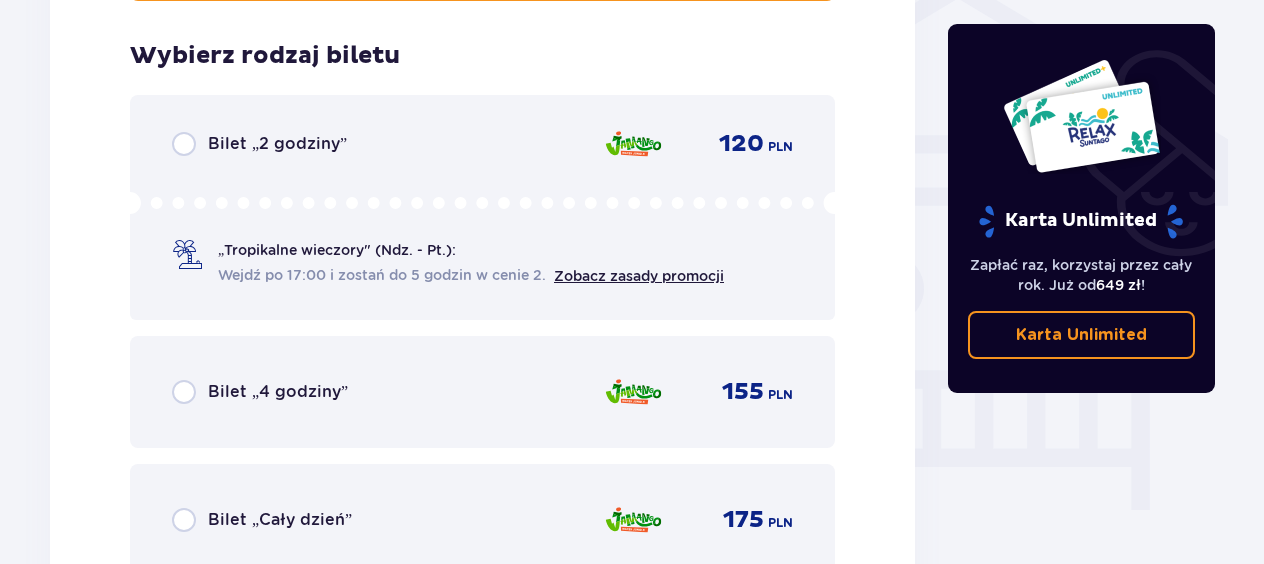 scroll, scrollTop: 1658, scrollLeft: 0, axis: vertical 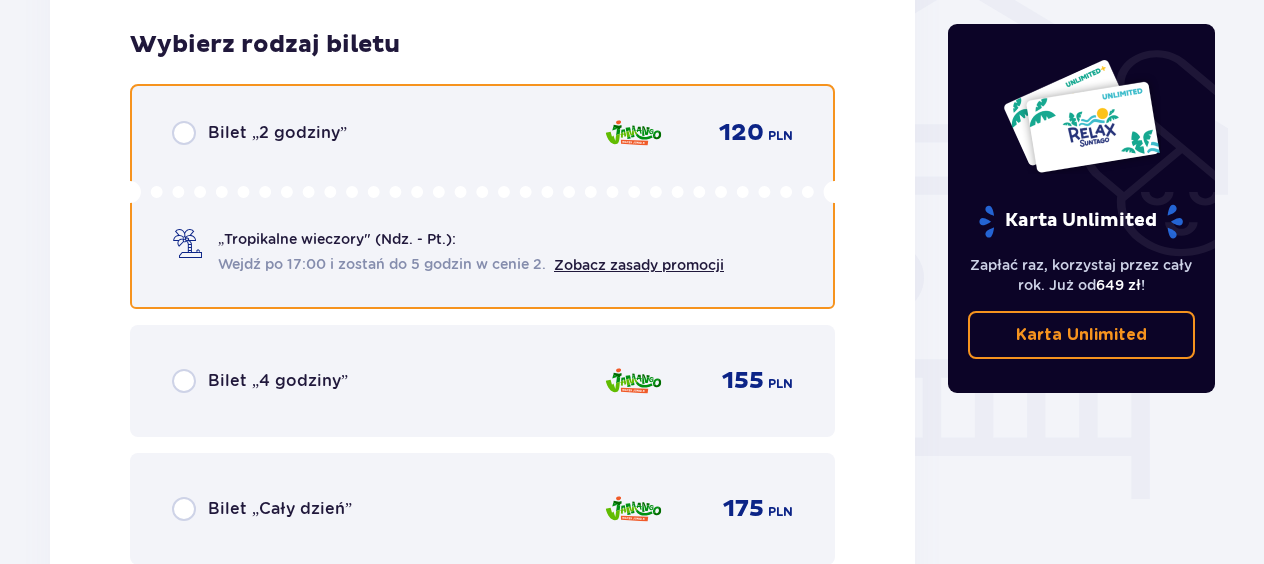 click at bounding box center [184, 133] 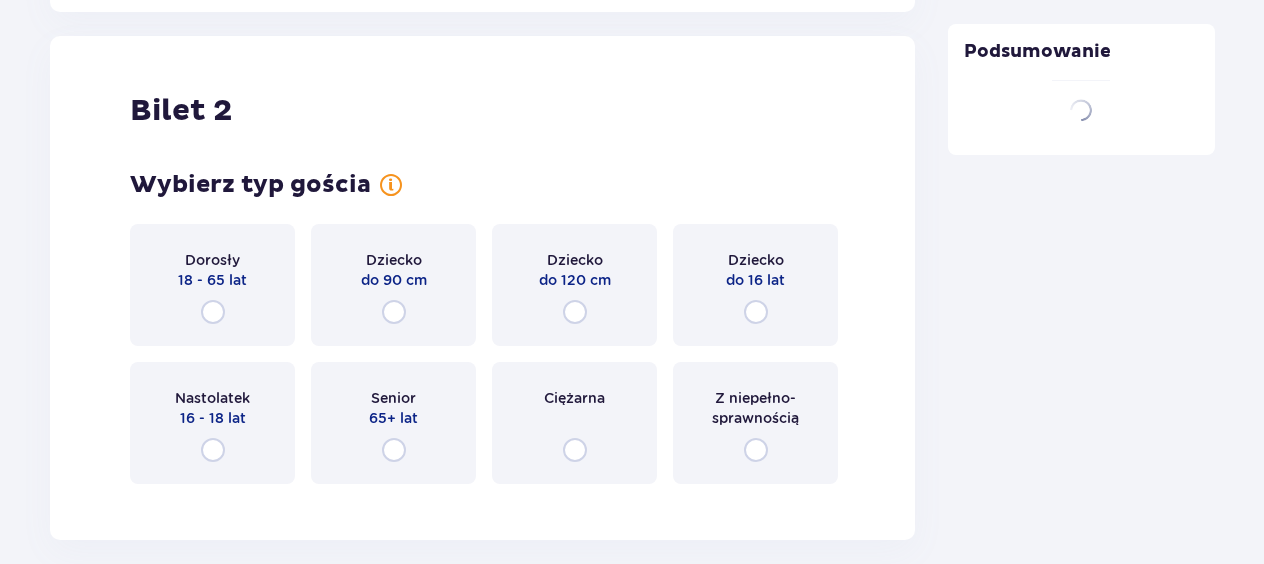 scroll, scrollTop: 2279, scrollLeft: 0, axis: vertical 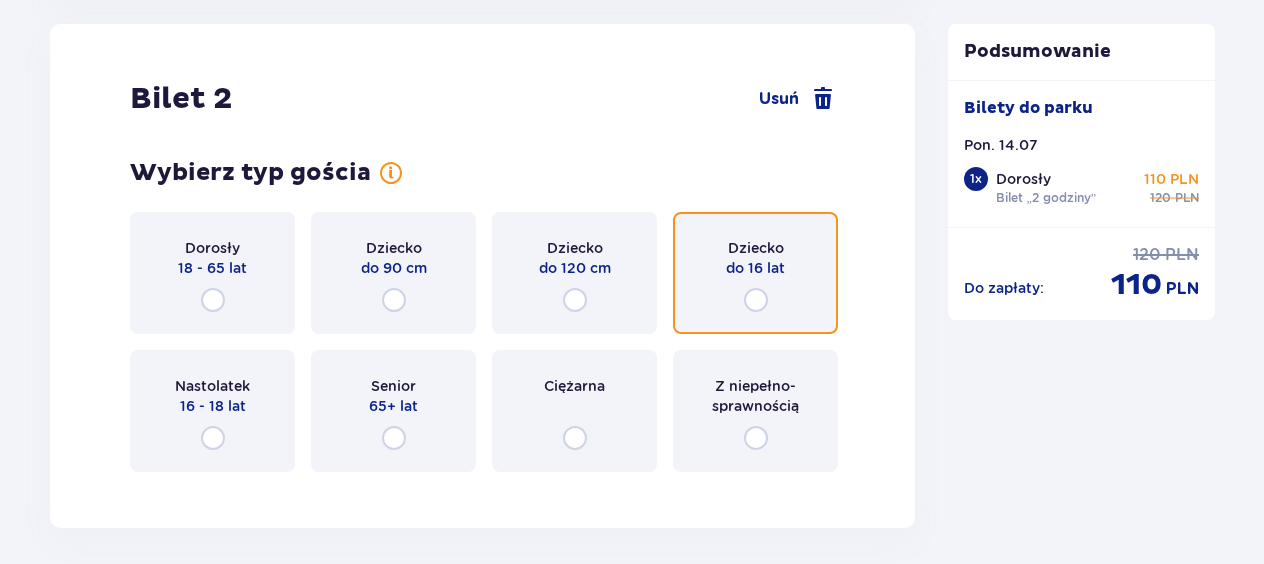 click at bounding box center (756, 300) 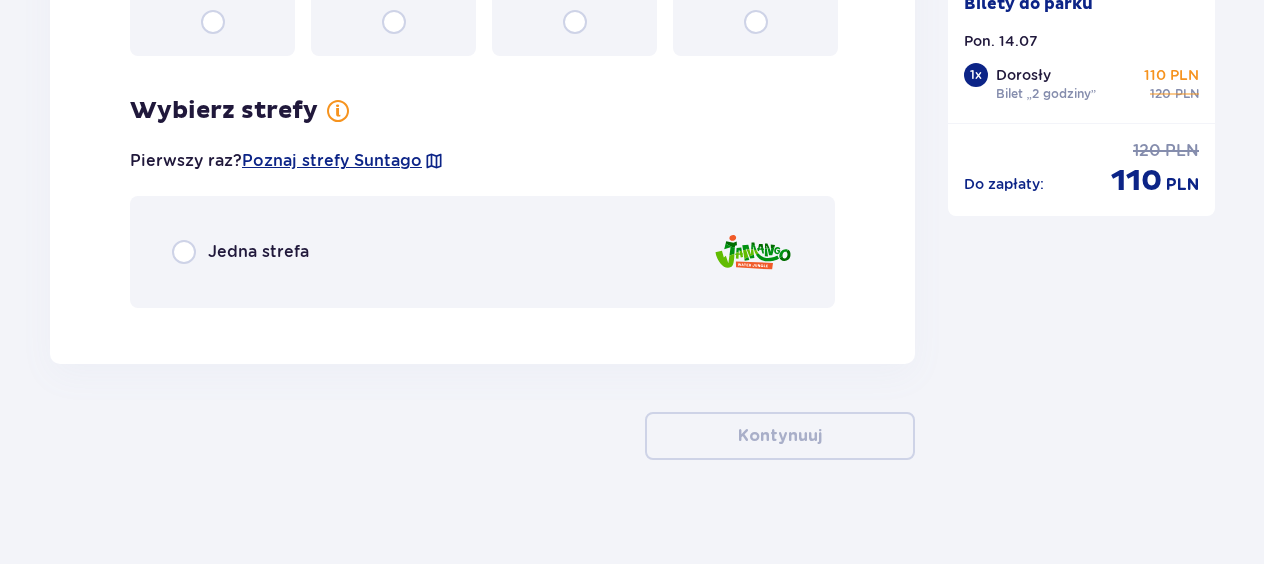 scroll, scrollTop: 2711, scrollLeft: 0, axis: vertical 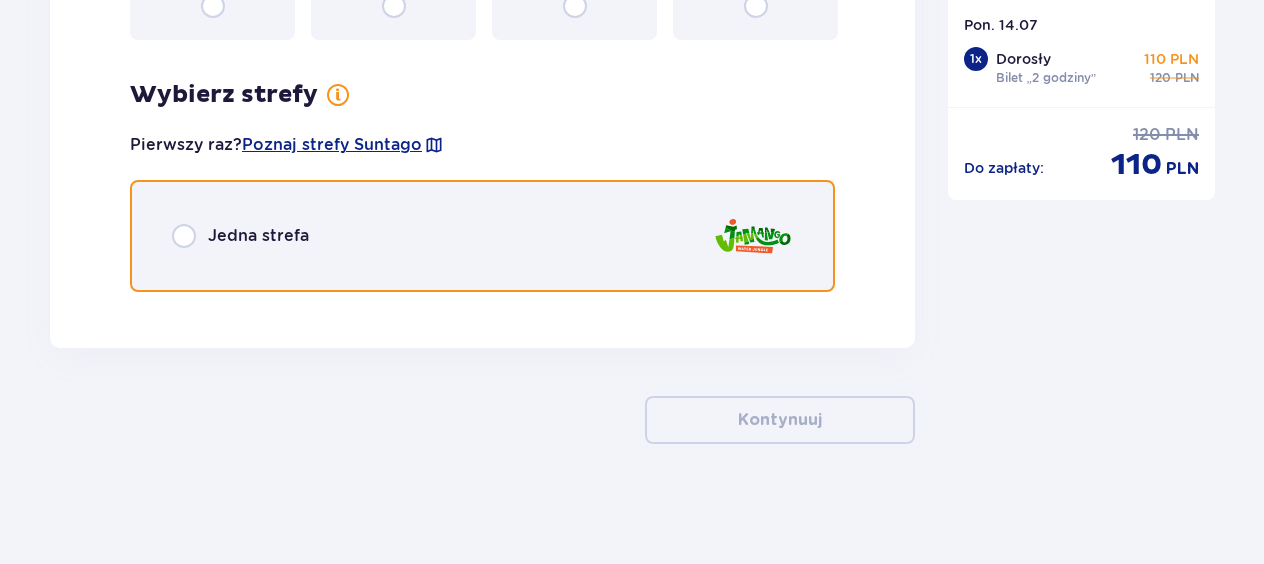click at bounding box center [184, 236] 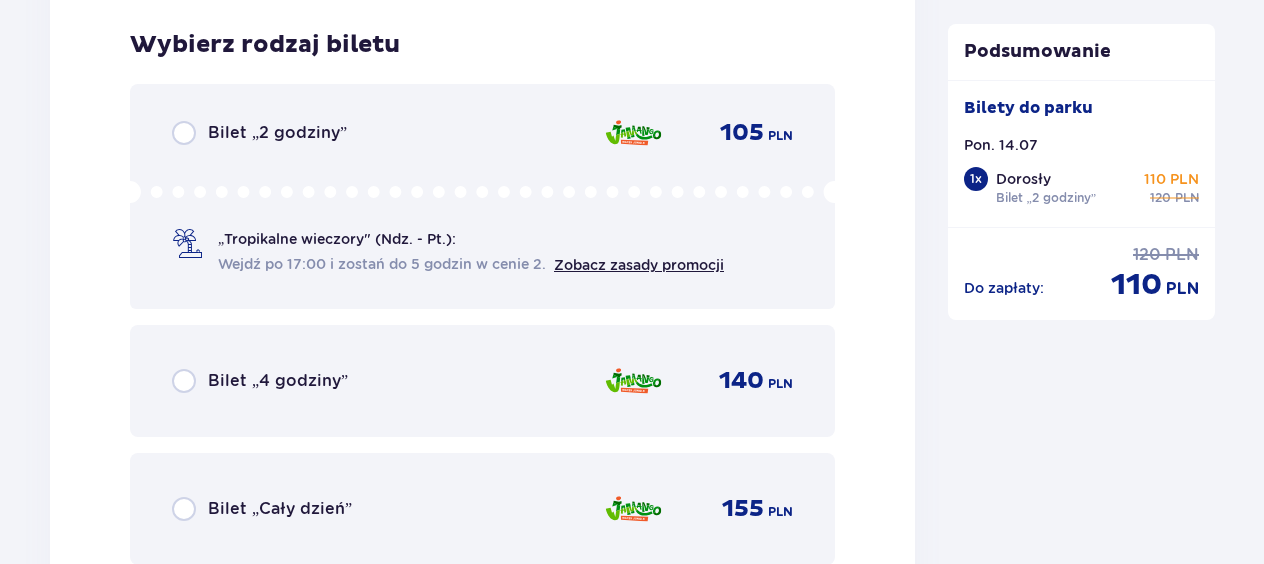 scroll, scrollTop: 3019, scrollLeft: 0, axis: vertical 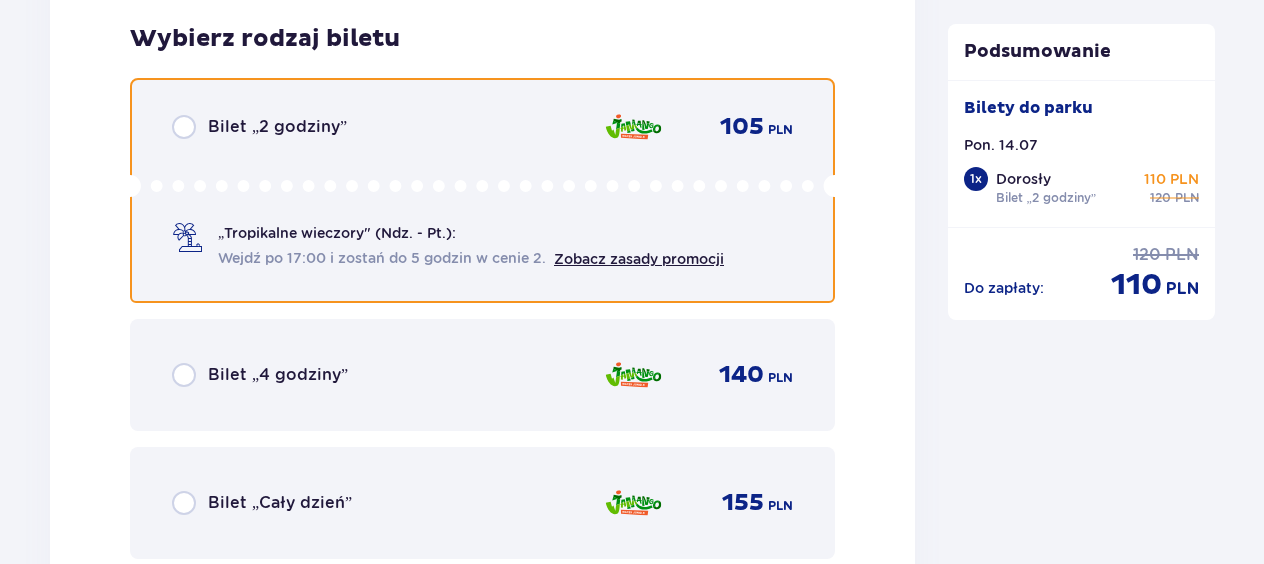 click at bounding box center [184, 127] 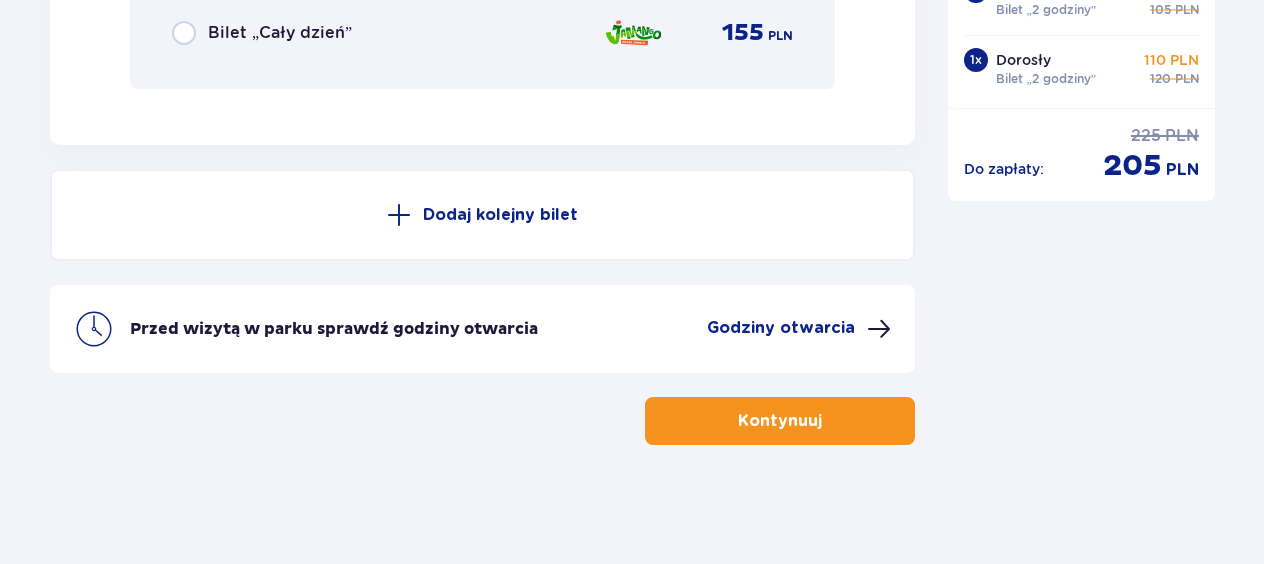 scroll, scrollTop: 3490, scrollLeft: 0, axis: vertical 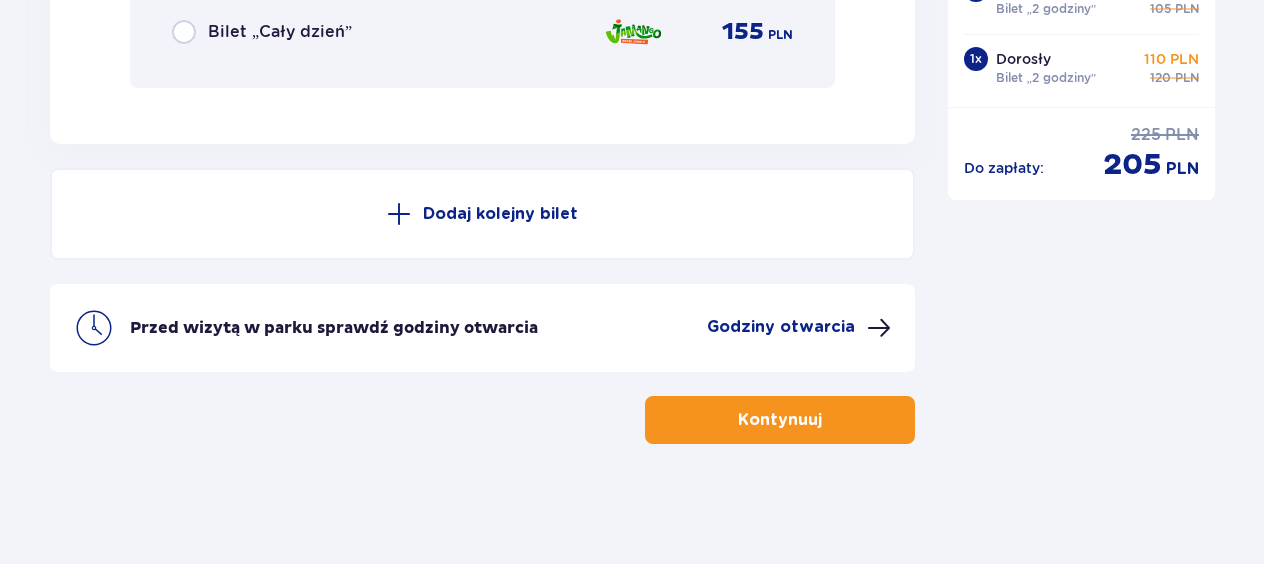 click at bounding box center [184, -1699] 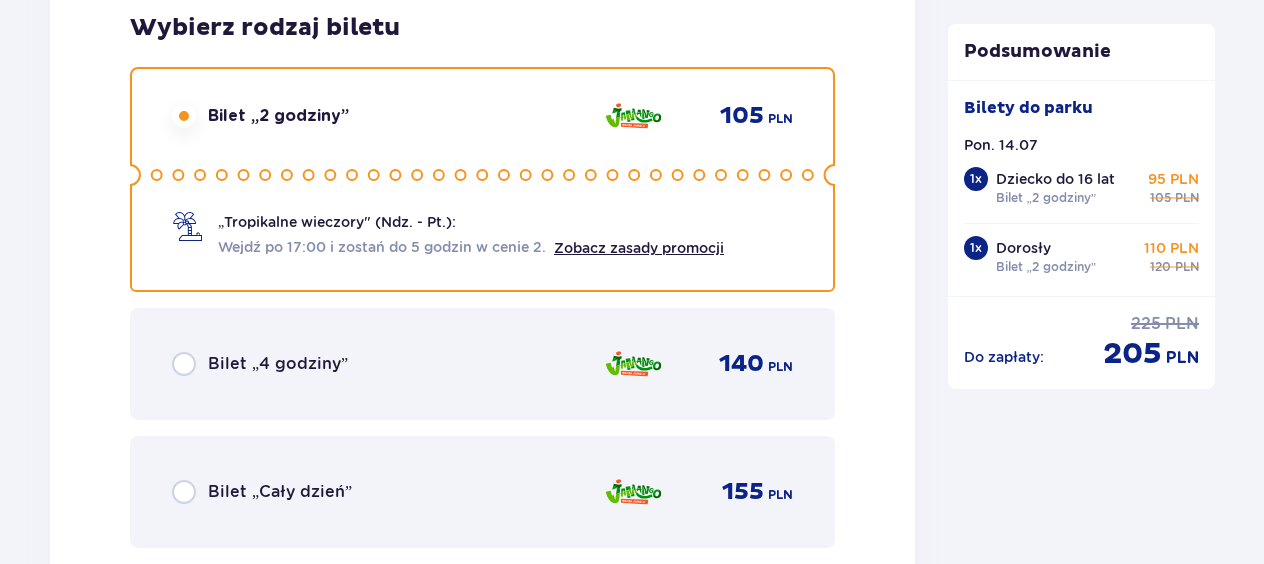 click at bounding box center (184, 116) 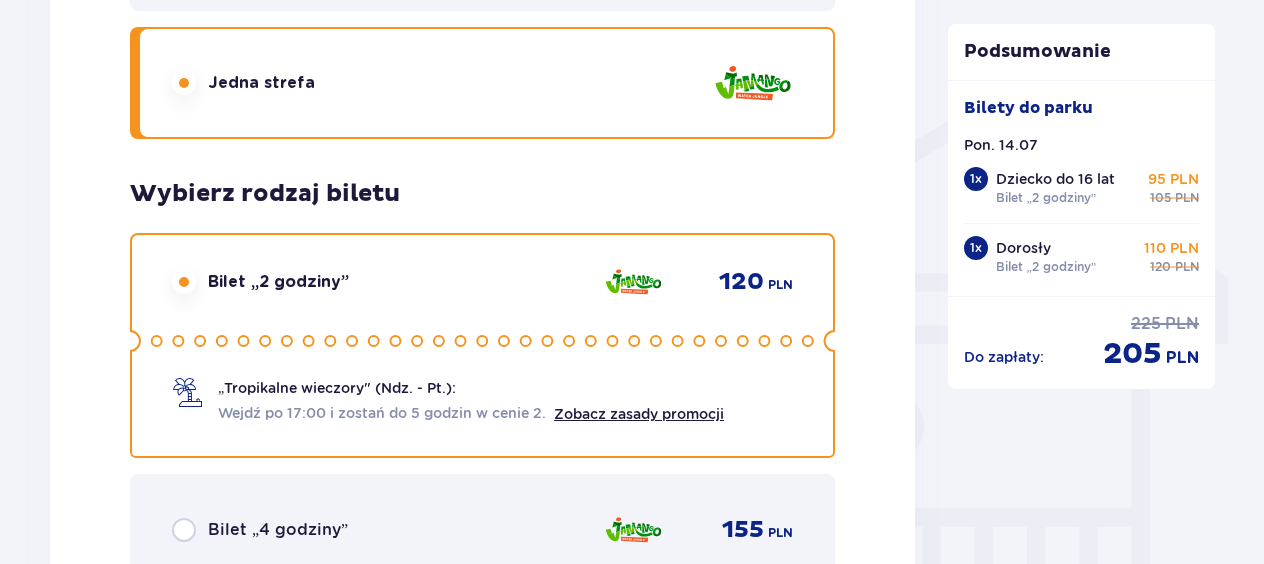 click at bounding box center (184, 282) 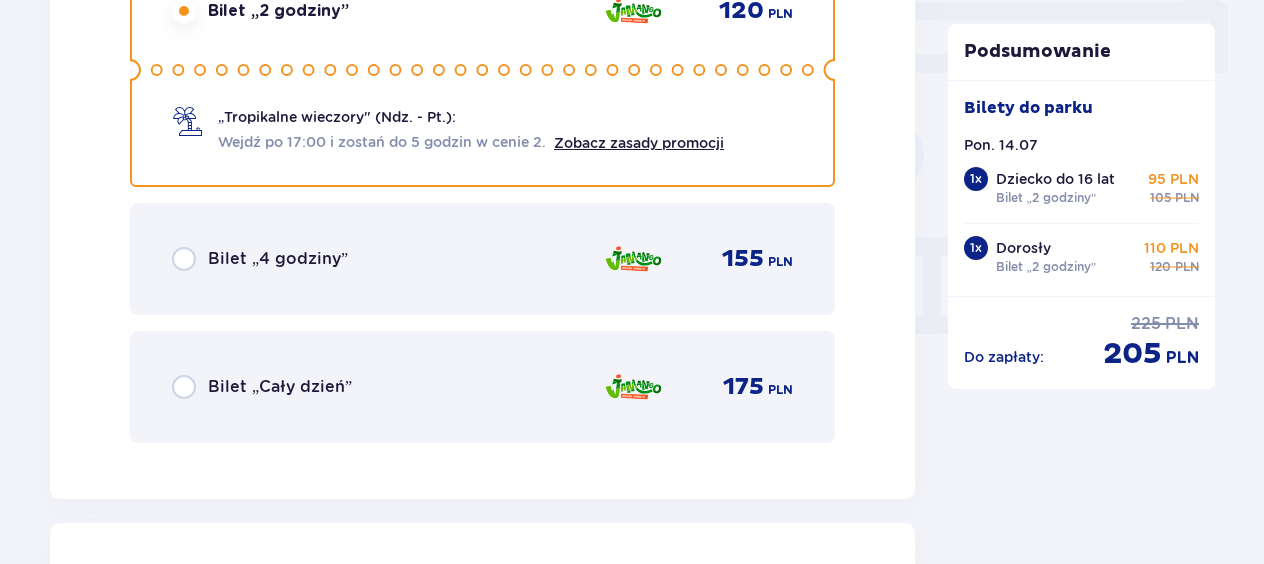 click at bounding box center (184, 11) 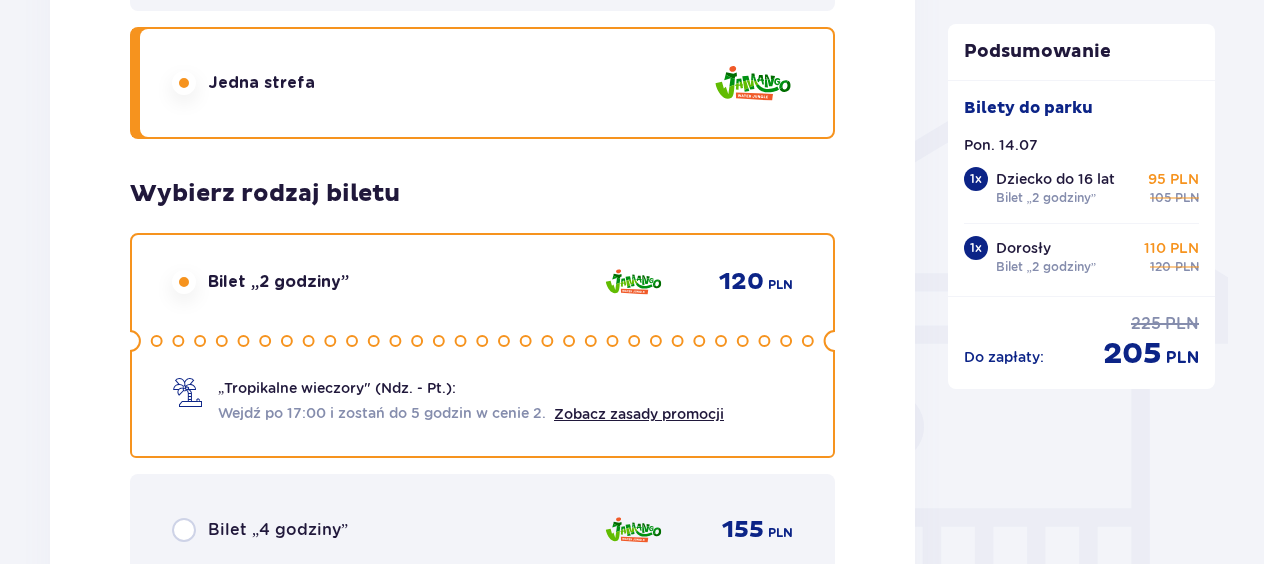click at bounding box center [184, 1637] 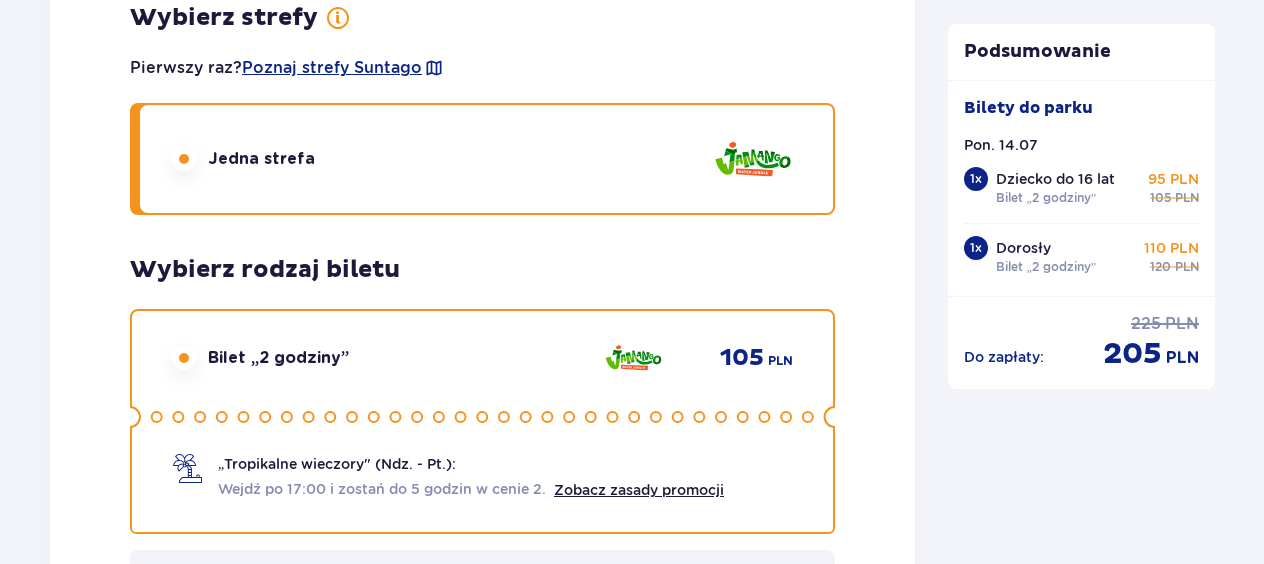 scroll, scrollTop: 2864, scrollLeft: 0, axis: vertical 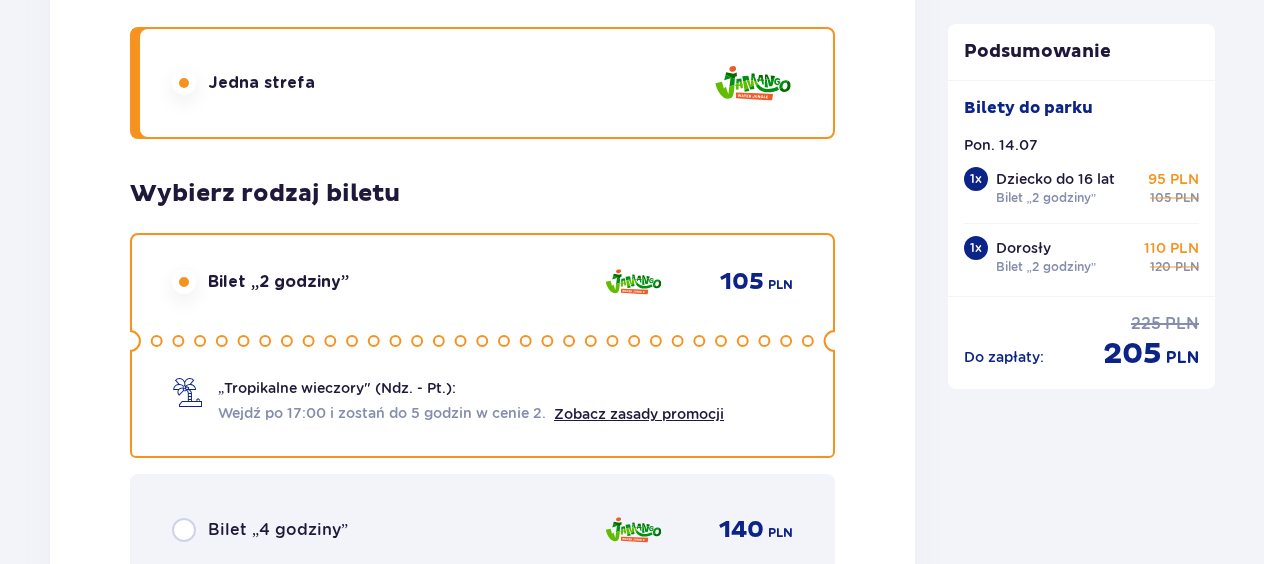 click at bounding box center [184, -1073] 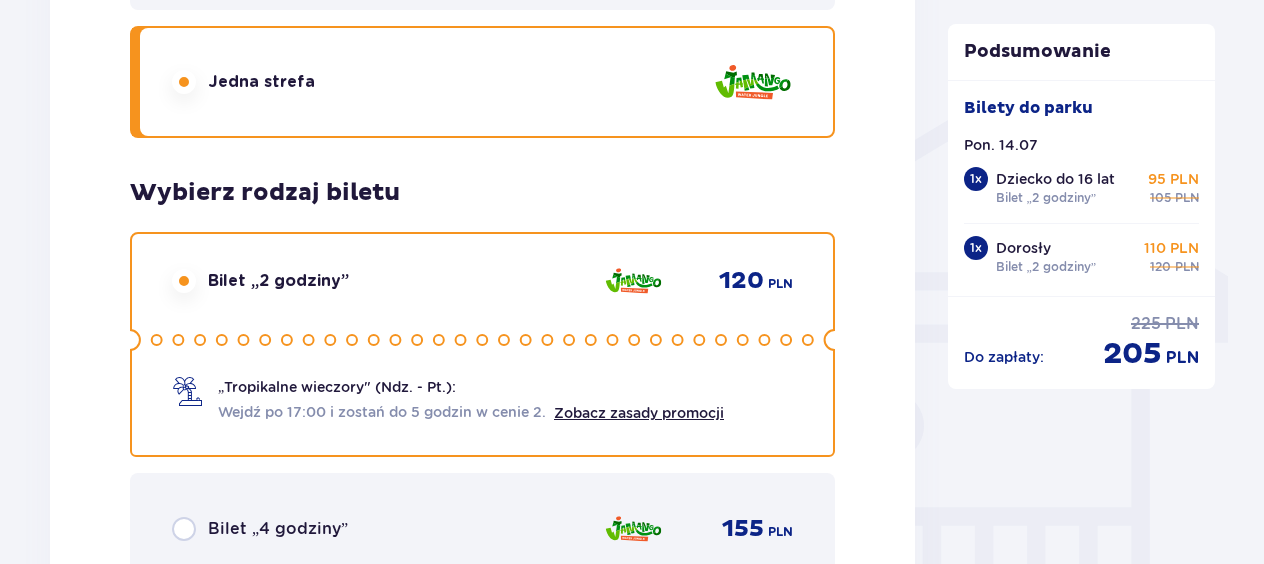 scroll, scrollTop: 1509, scrollLeft: 0, axis: vertical 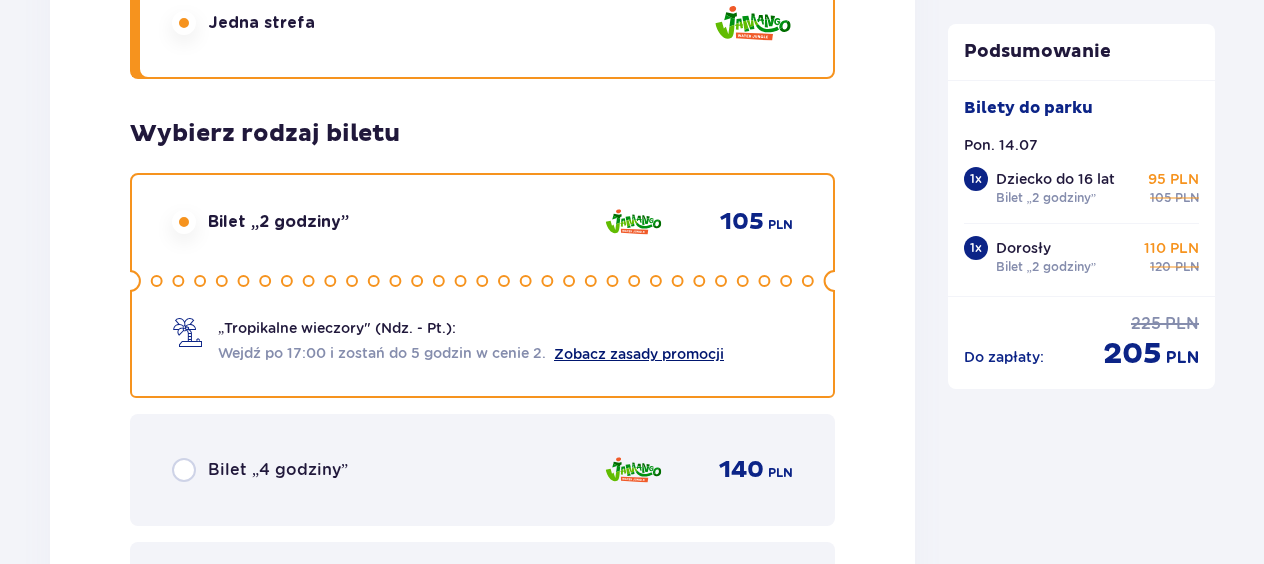 click on "Zobacz zasady promocji" at bounding box center [639, 354] 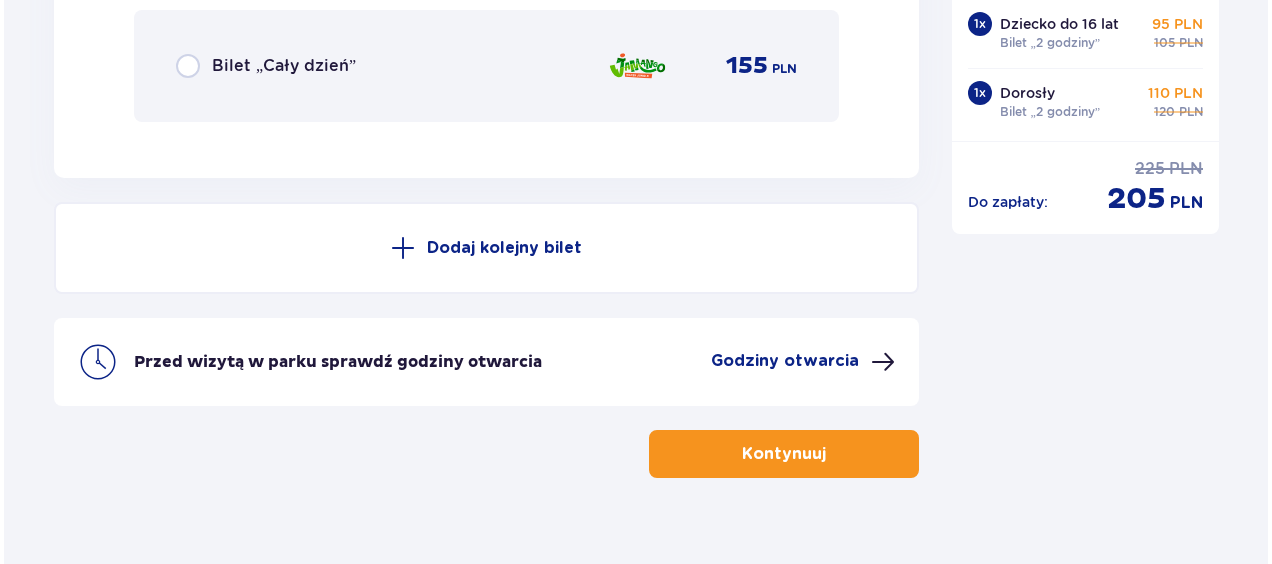 scroll, scrollTop: 3466, scrollLeft: 0, axis: vertical 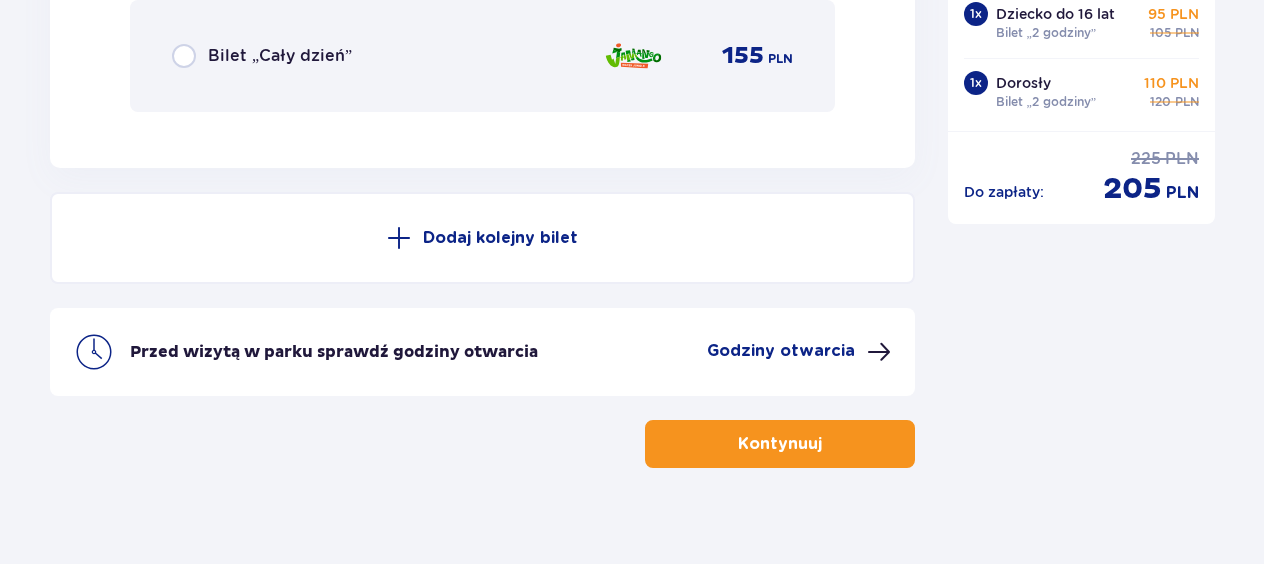 click on "Godziny otwarcia" at bounding box center [781, 351] 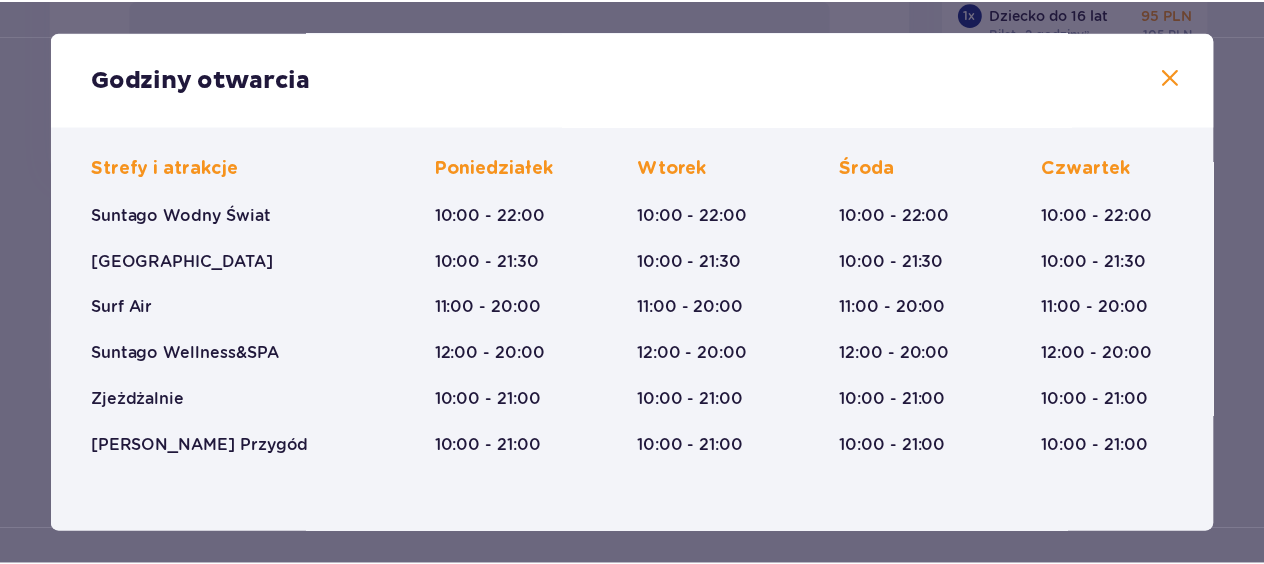 scroll, scrollTop: 0, scrollLeft: 0, axis: both 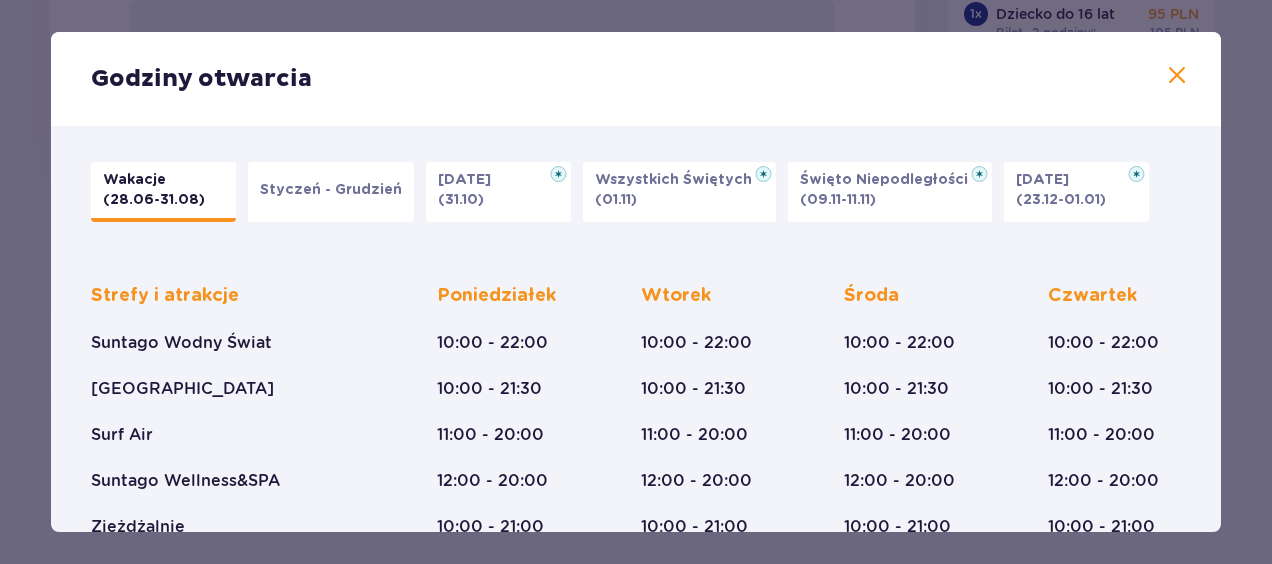 click at bounding box center (1177, 76) 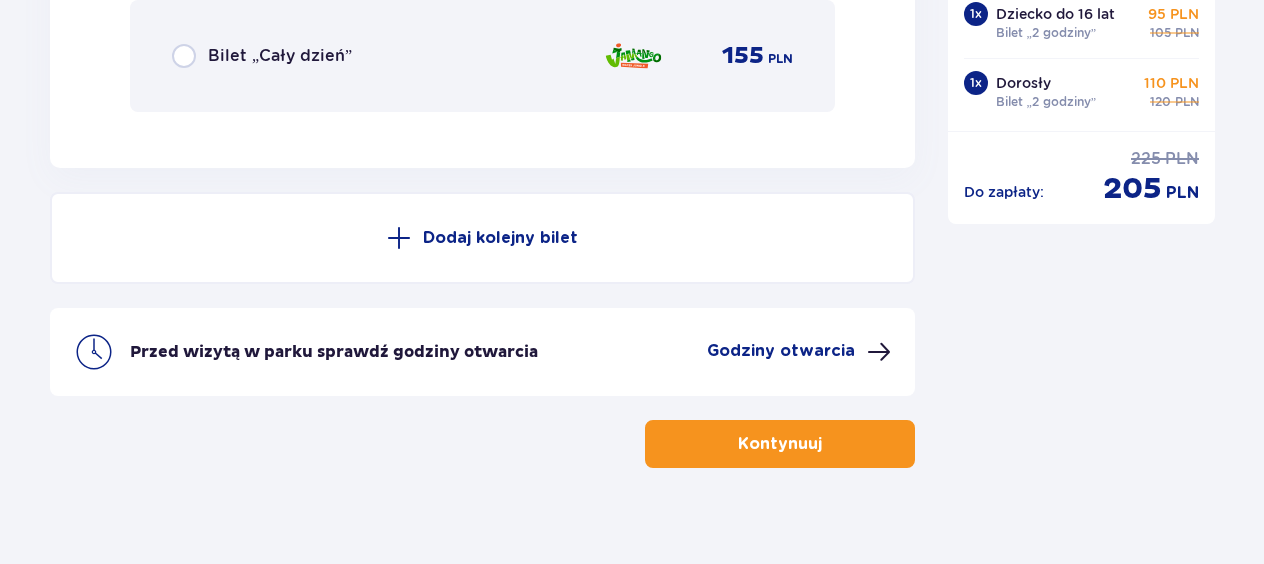 click on "Kontynuuj" at bounding box center (780, 444) 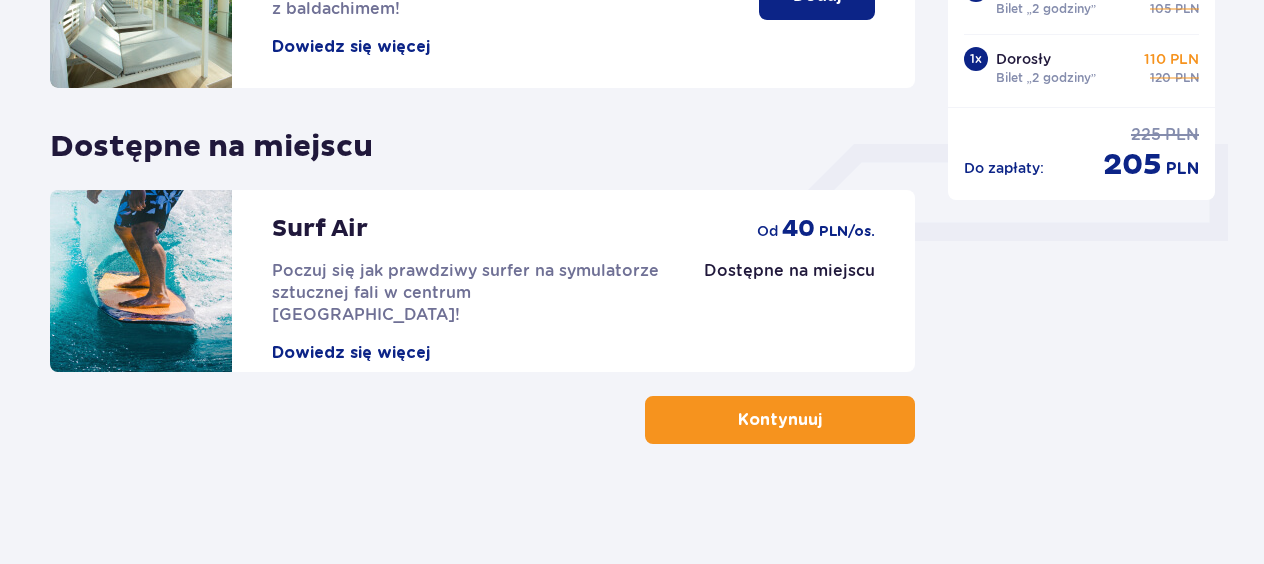 scroll, scrollTop: 0, scrollLeft: 0, axis: both 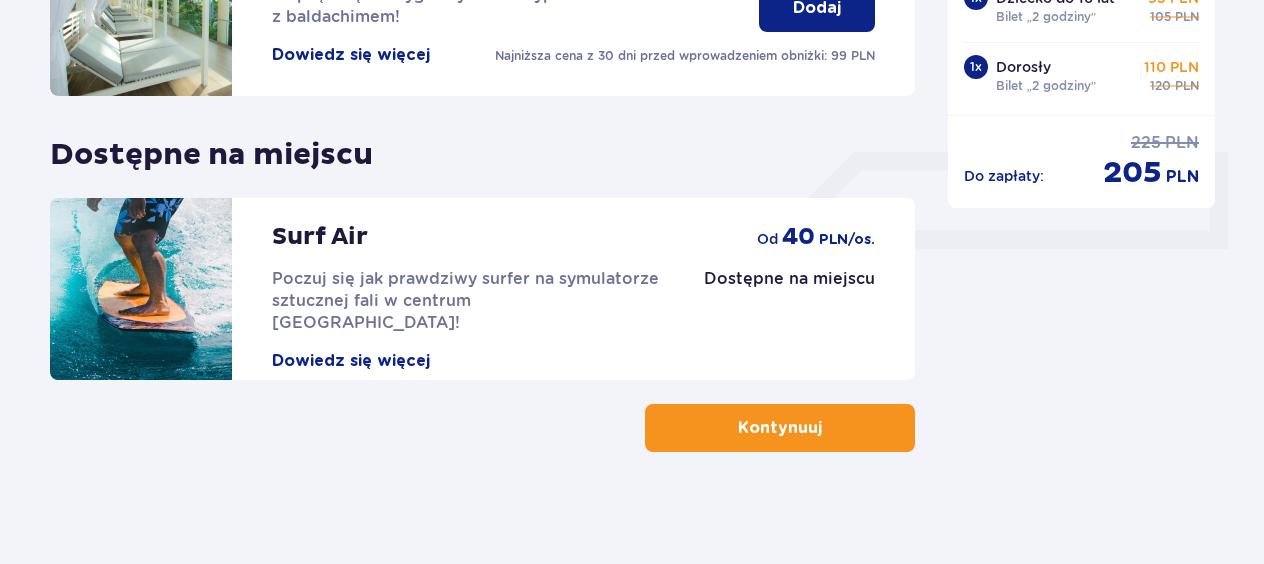 click at bounding box center (826, 428) 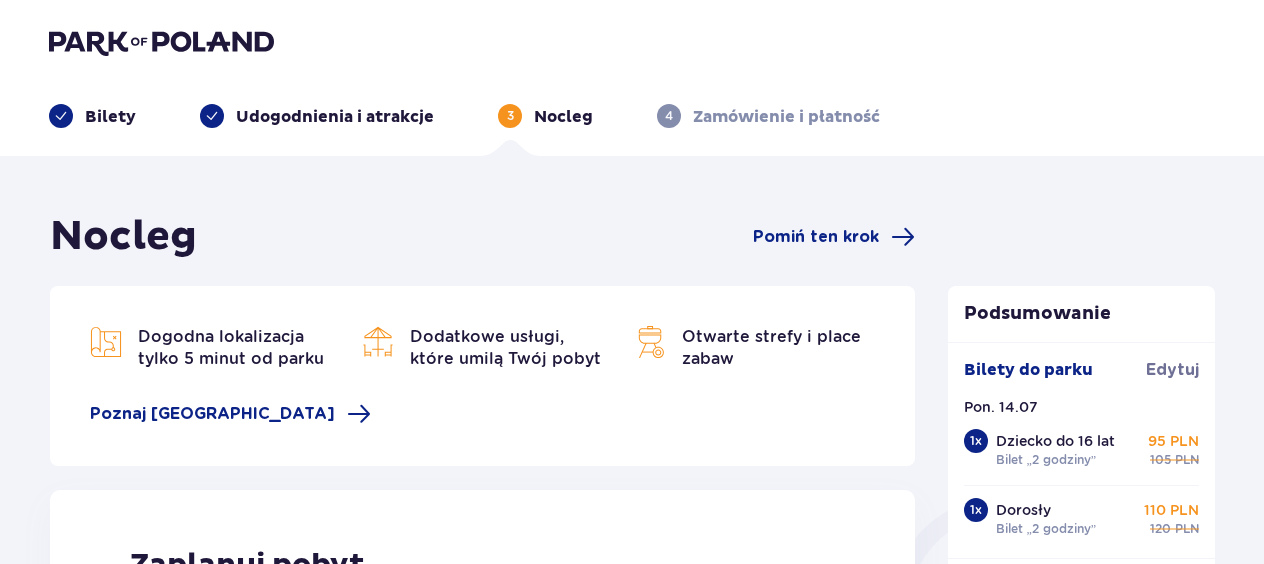 scroll, scrollTop: 0, scrollLeft: 0, axis: both 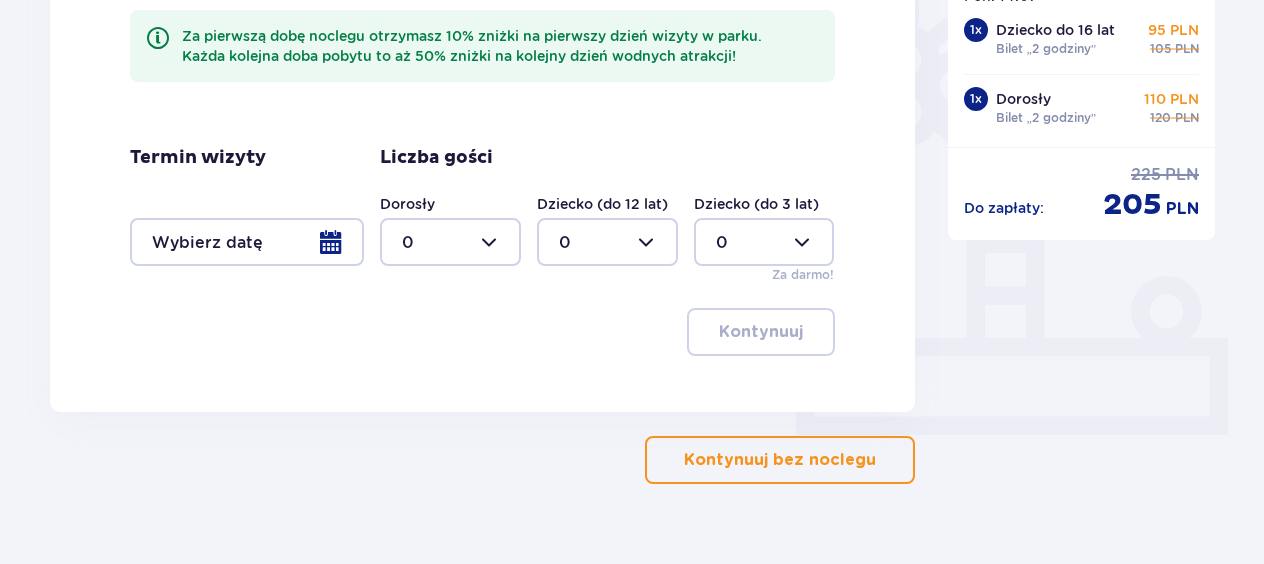 click on "Kontynuuj bez noclegu" at bounding box center (780, 460) 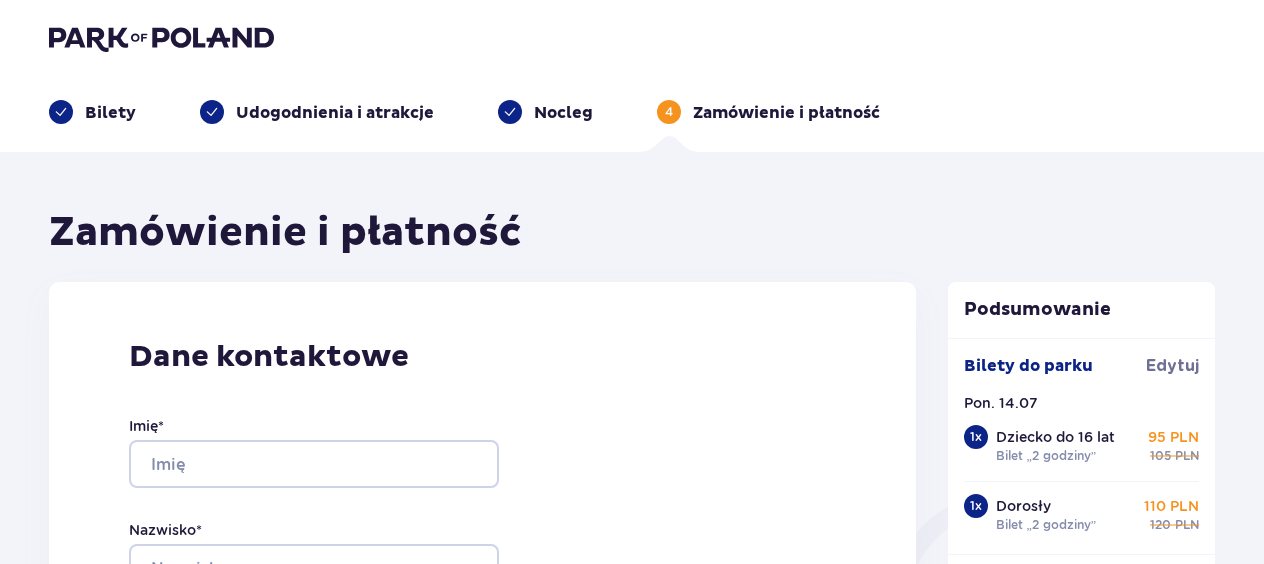 scroll, scrollTop: 0, scrollLeft: 0, axis: both 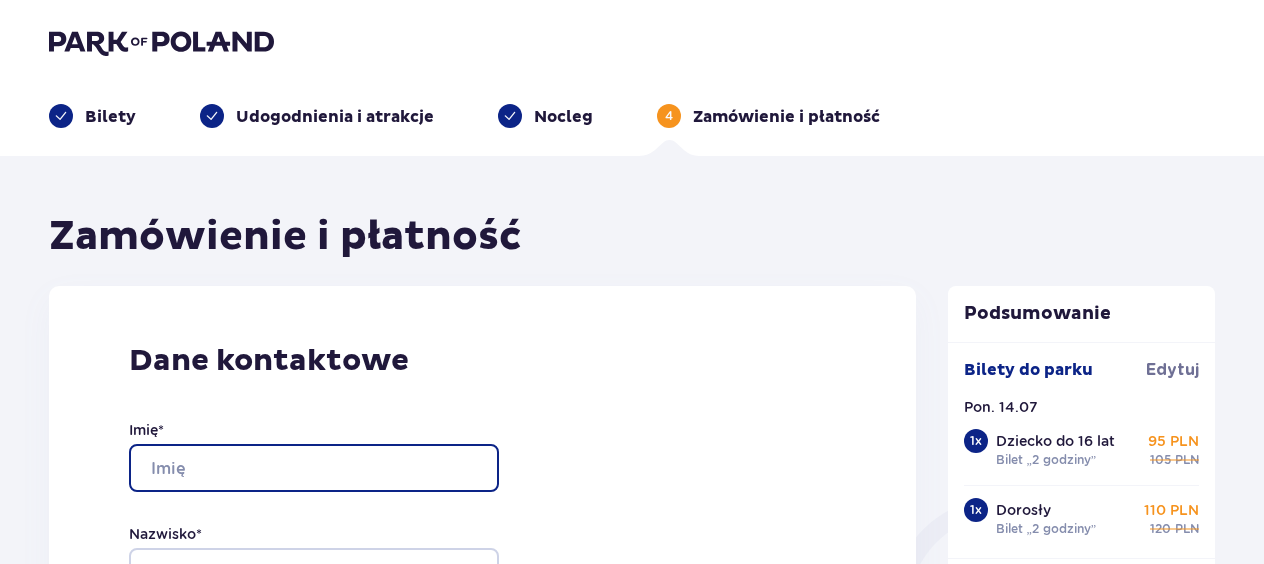click on "Imię *" at bounding box center [314, 468] 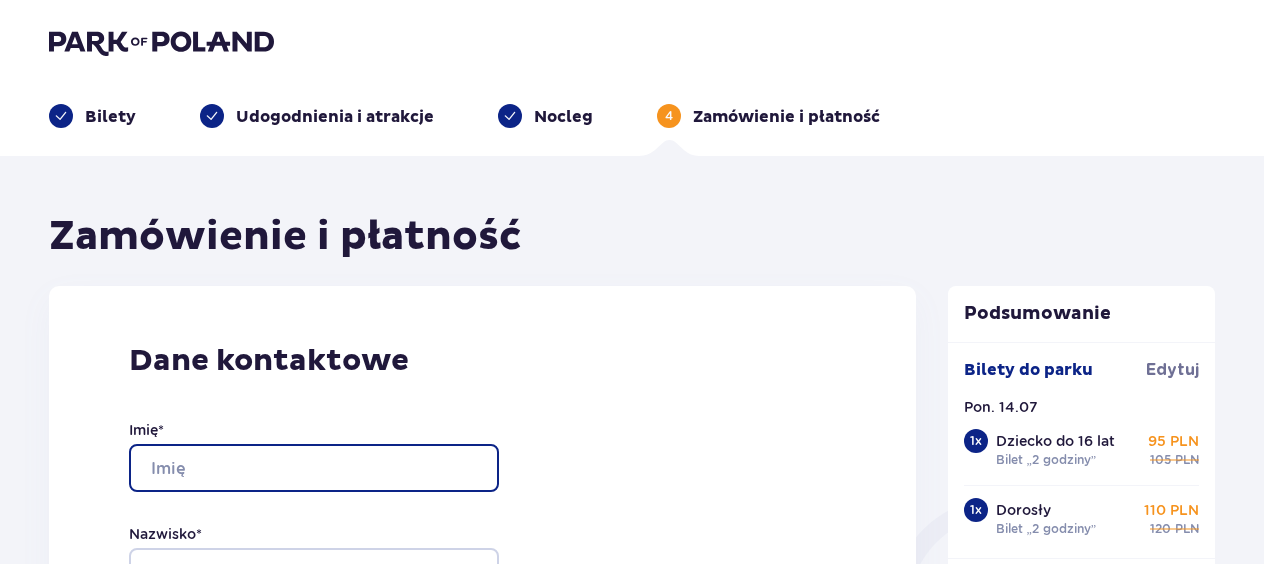 type on "Mariusz" 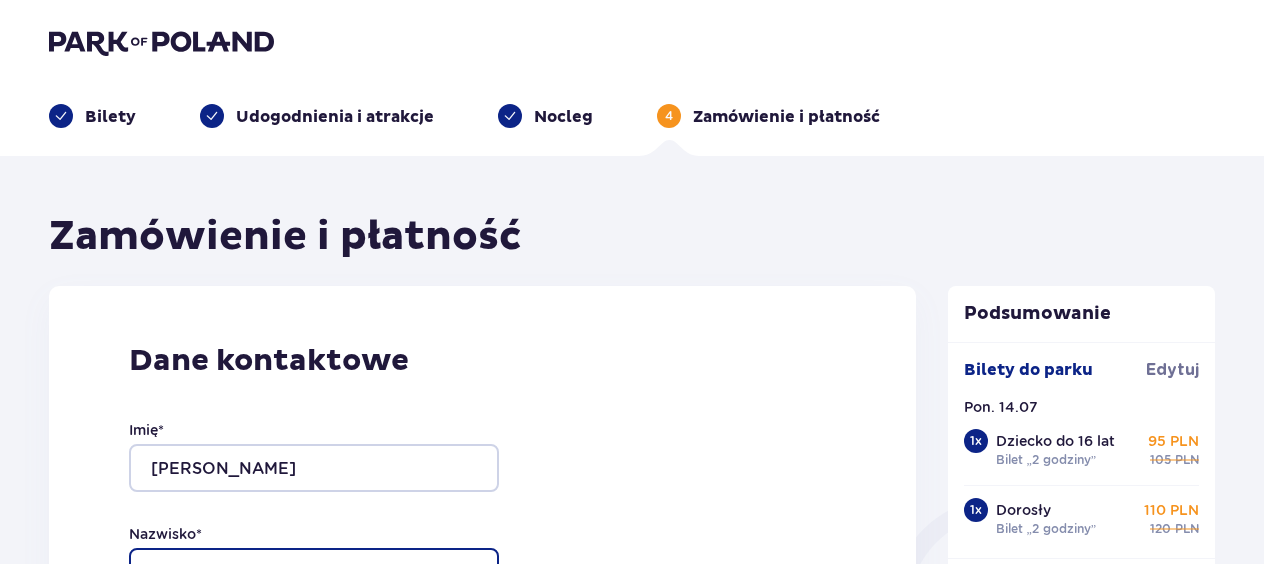 type on "Czerniakowski" 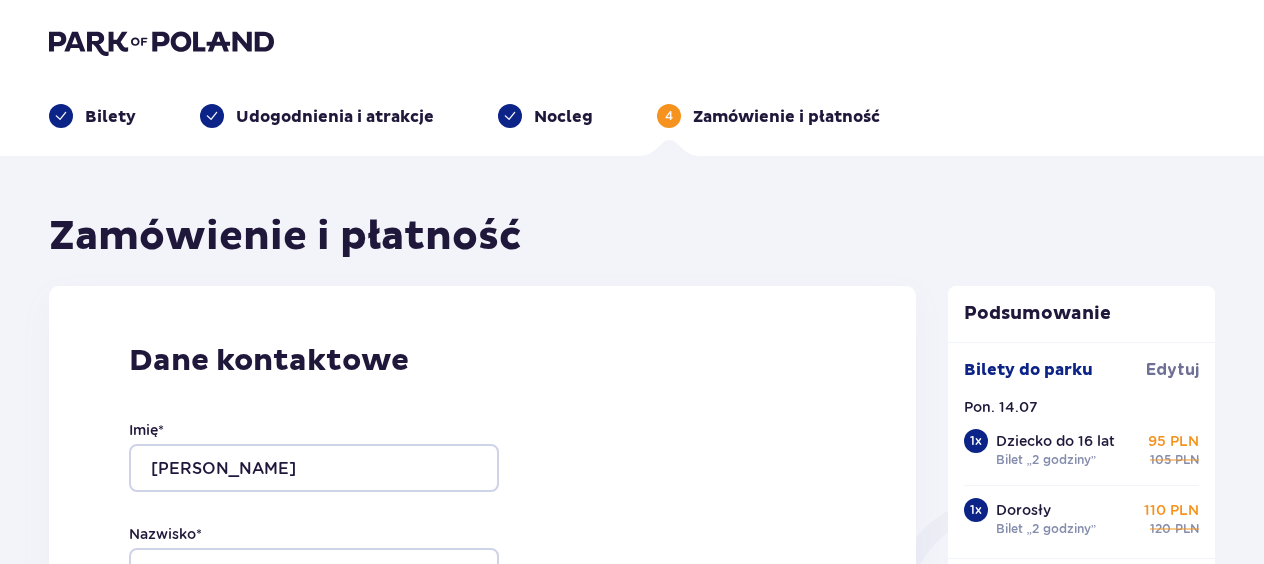 type on "czerniakowskimariusz@gmail.com" 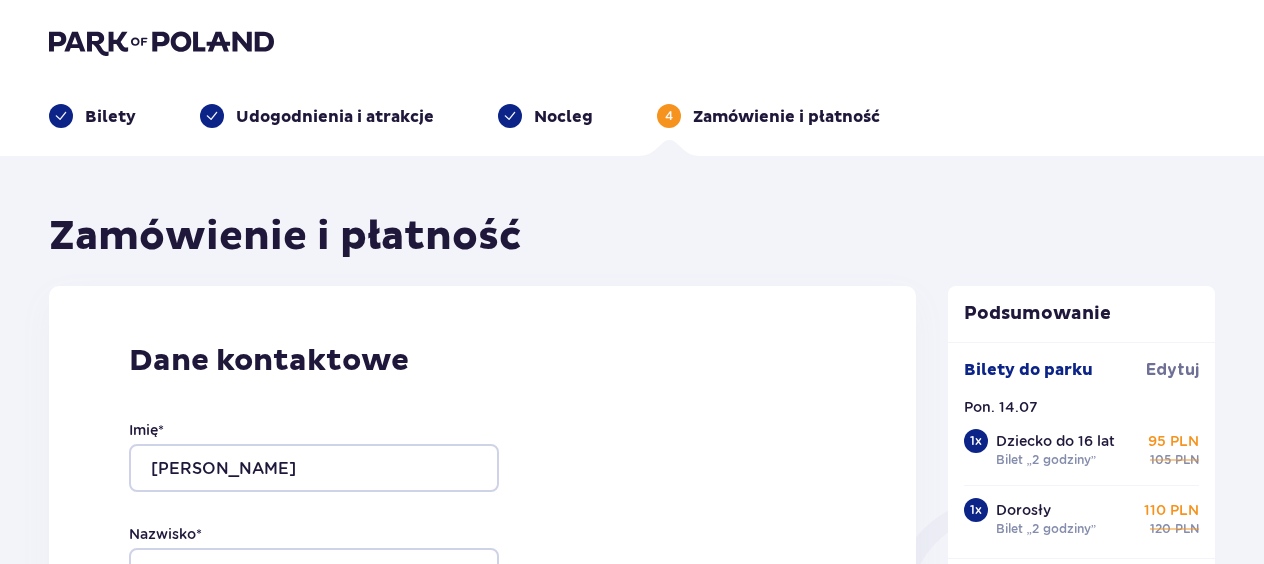 type on "czerniakowskimariusz@gmail.com" 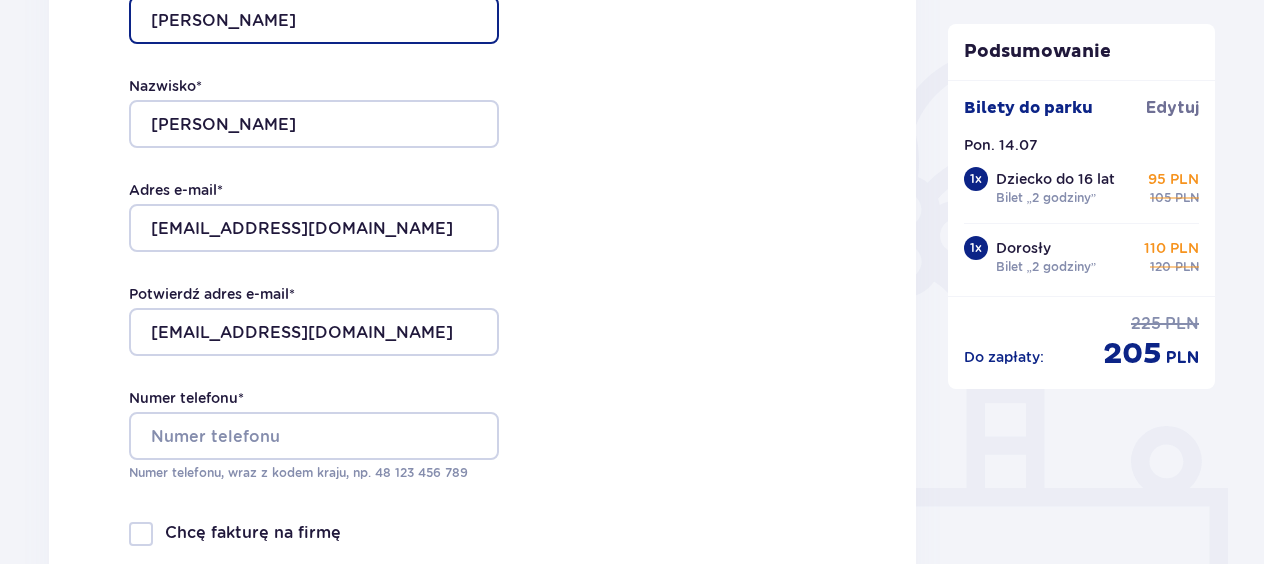 scroll, scrollTop: 458, scrollLeft: 0, axis: vertical 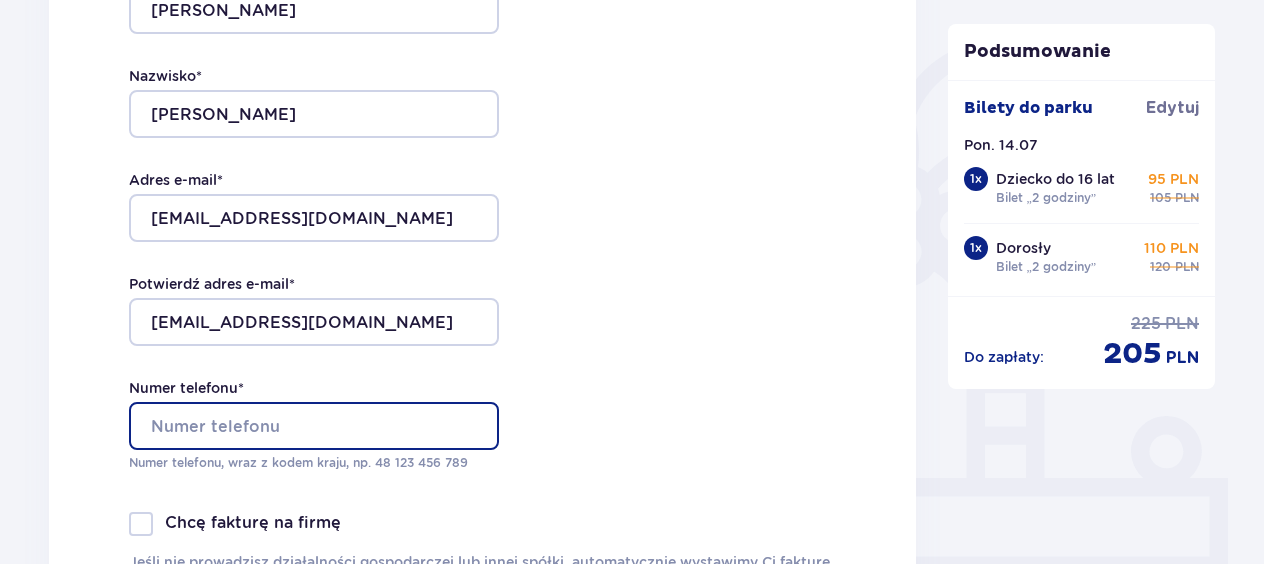 click on "Numer telefonu *" at bounding box center [314, 426] 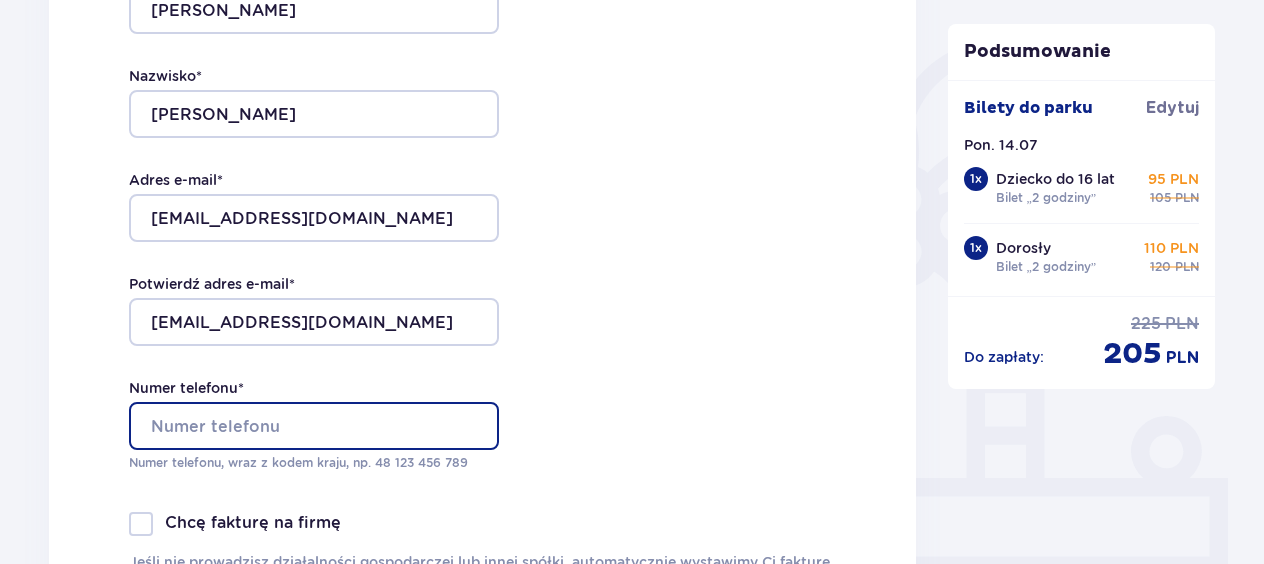 type on "603110018" 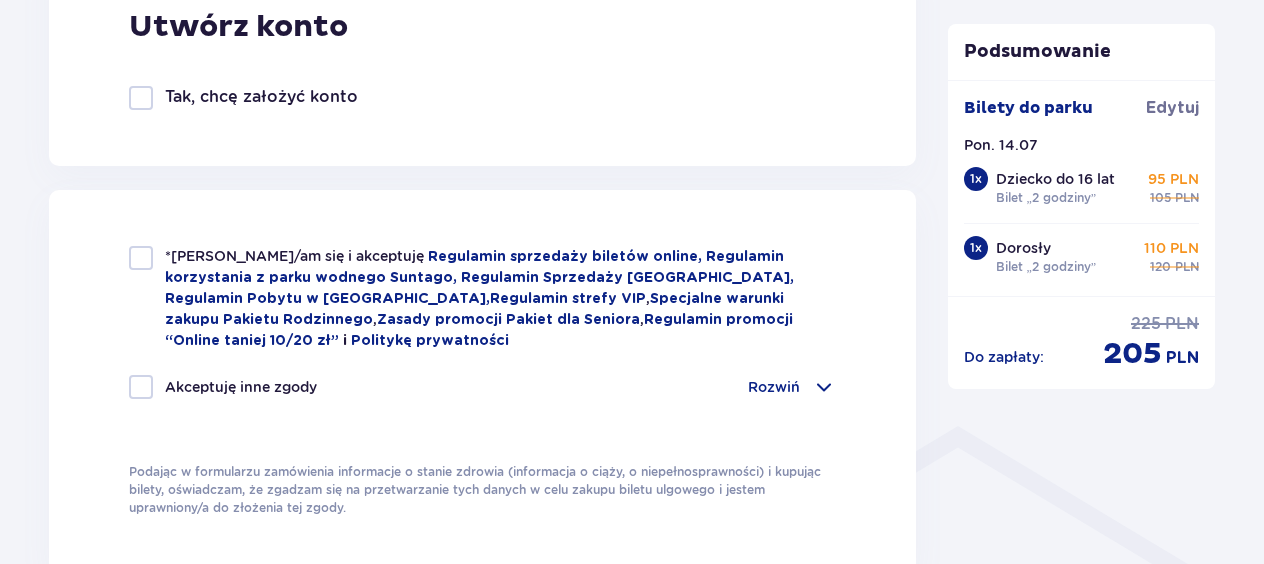 scroll, scrollTop: 1253, scrollLeft: 0, axis: vertical 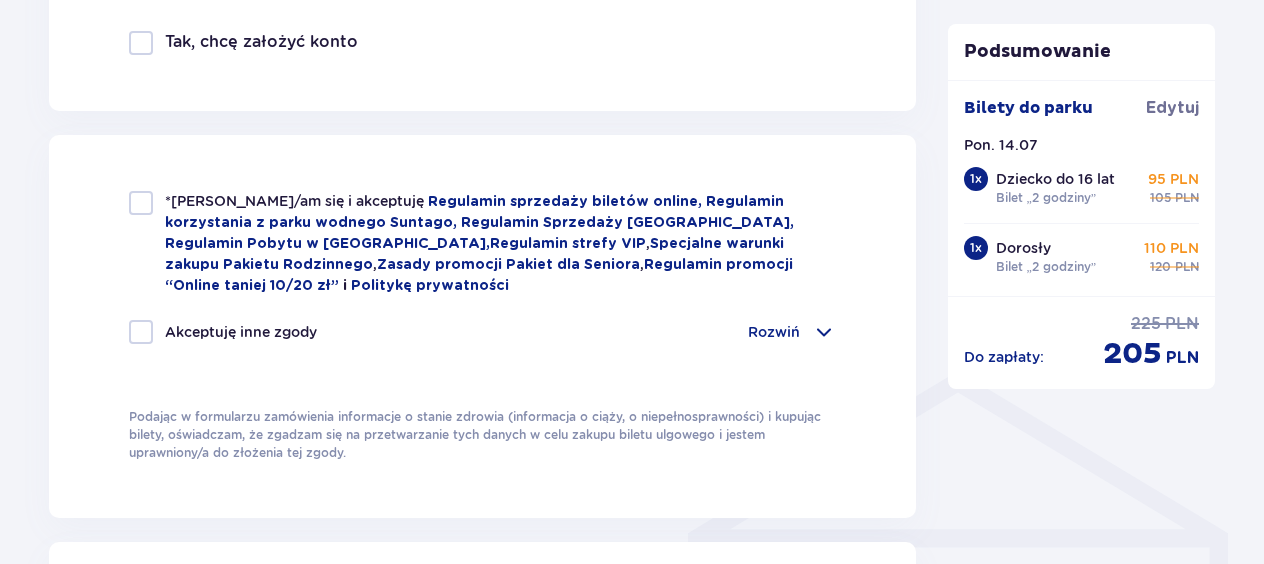 click at bounding box center [141, 203] 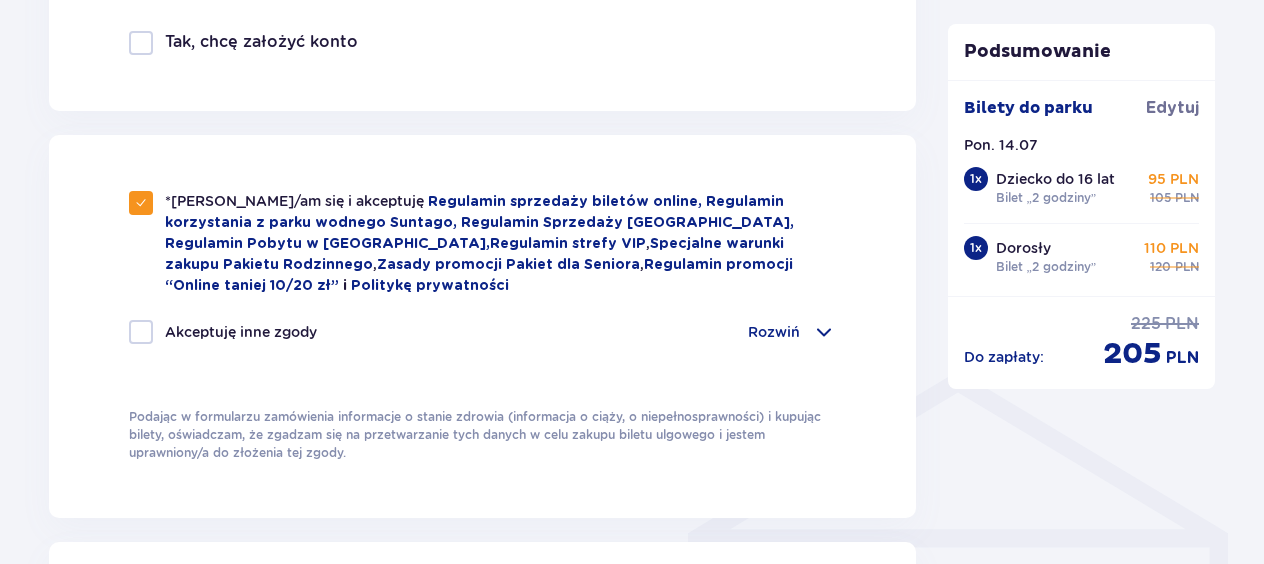 click at bounding box center [824, 332] 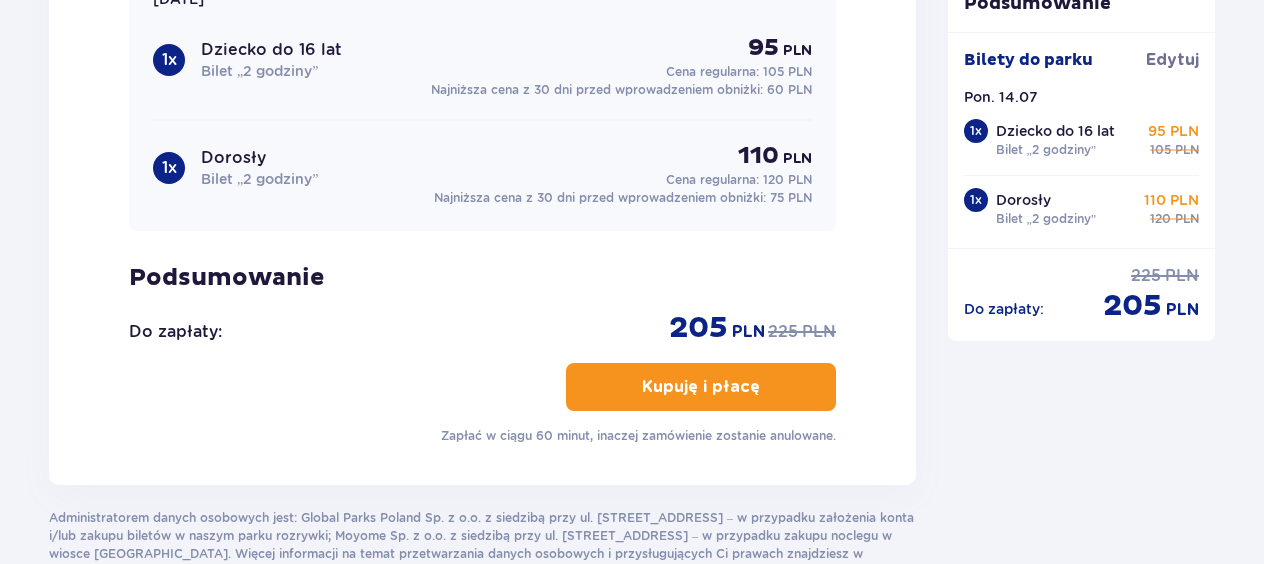 scroll, scrollTop: 2580, scrollLeft: 0, axis: vertical 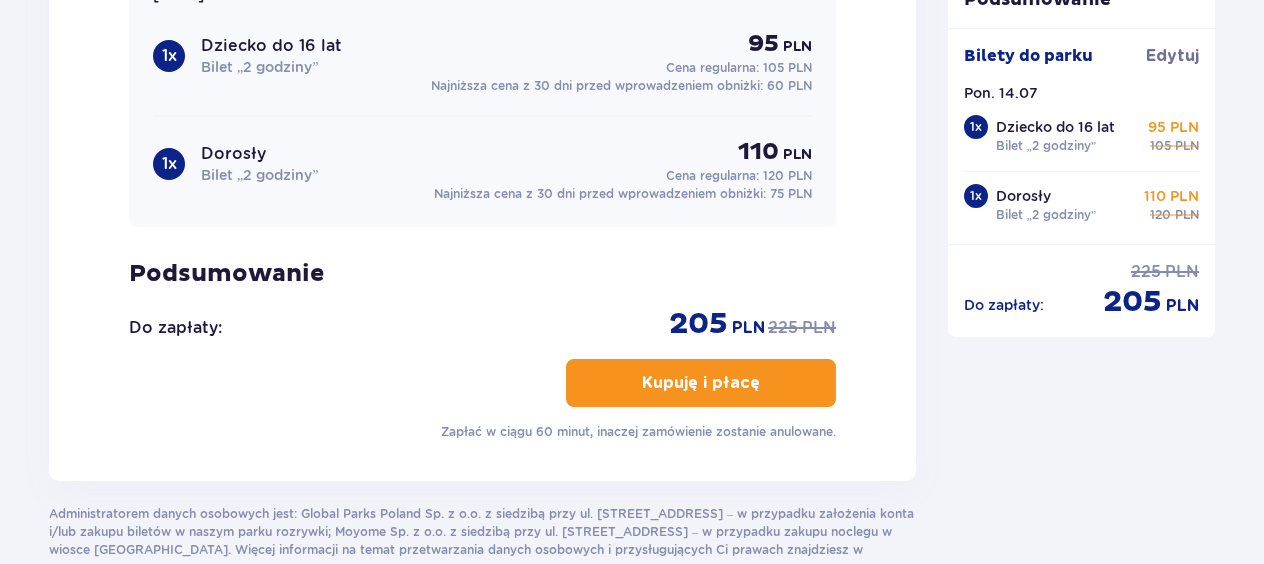 click on "Kupuję i płacę" at bounding box center [701, 383] 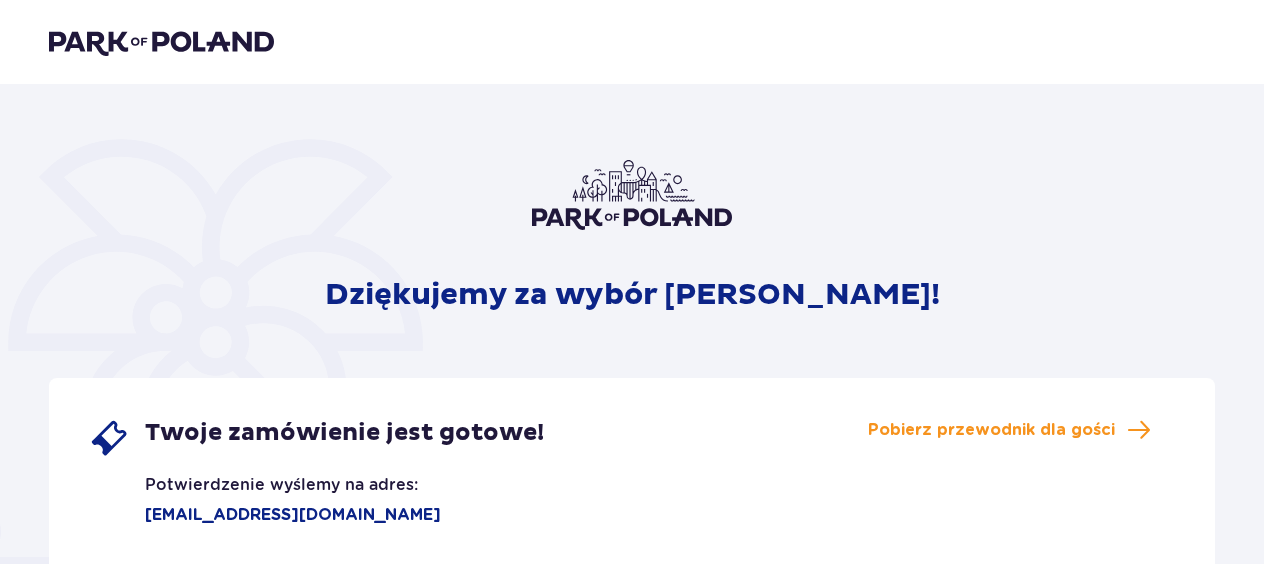 scroll, scrollTop: 0, scrollLeft: 0, axis: both 